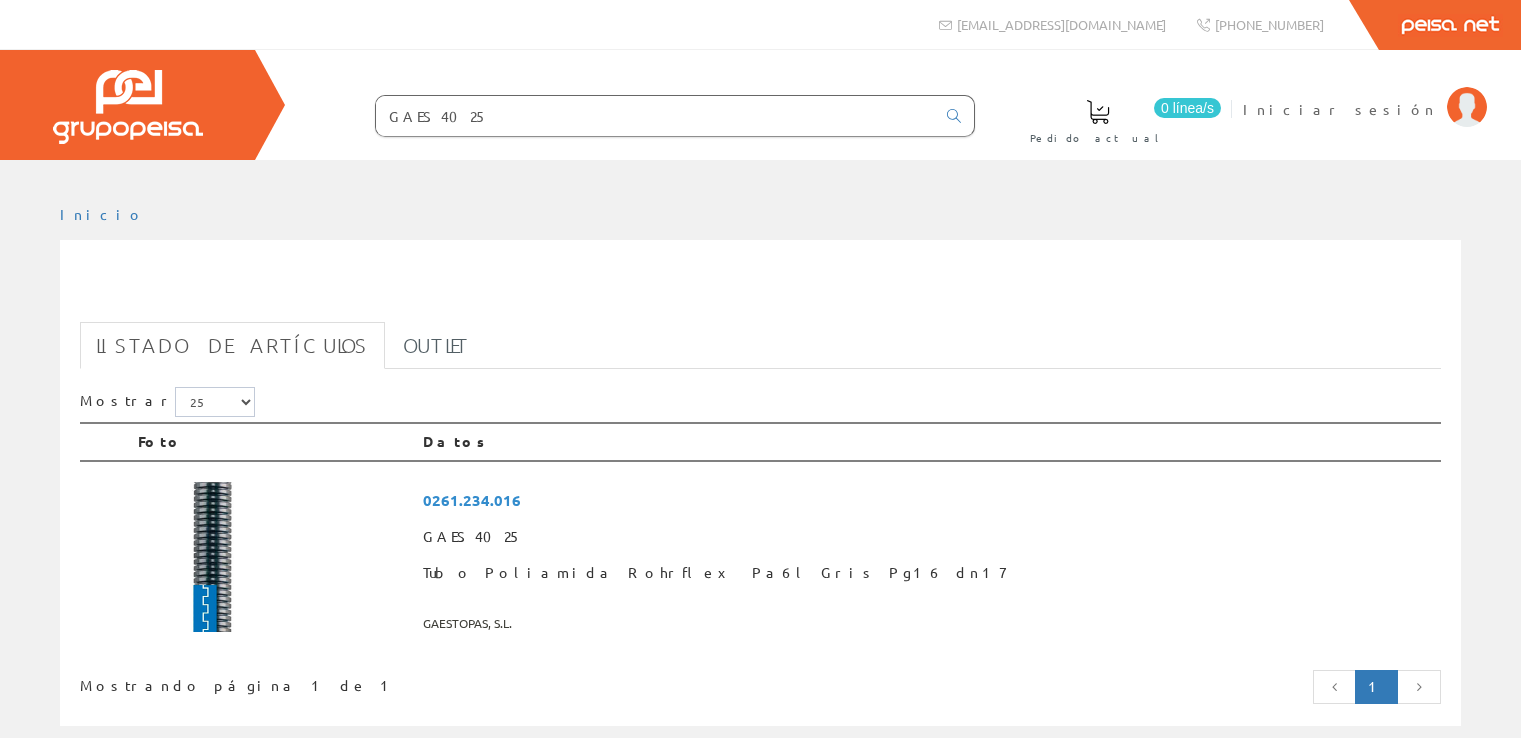 scroll, scrollTop: 0, scrollLeft: 0, axis: both 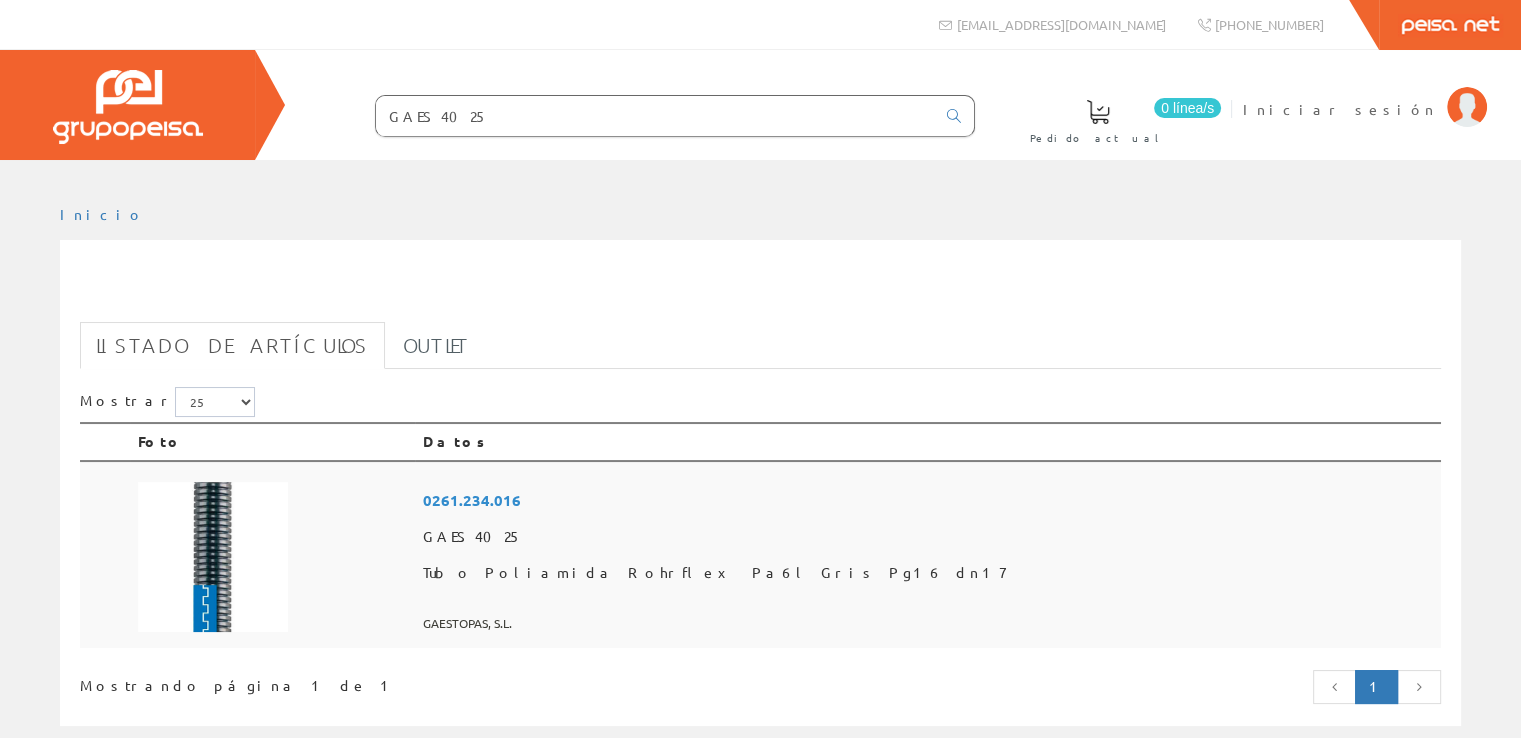click on "0261.234.016" at bounding box center [928, 500] 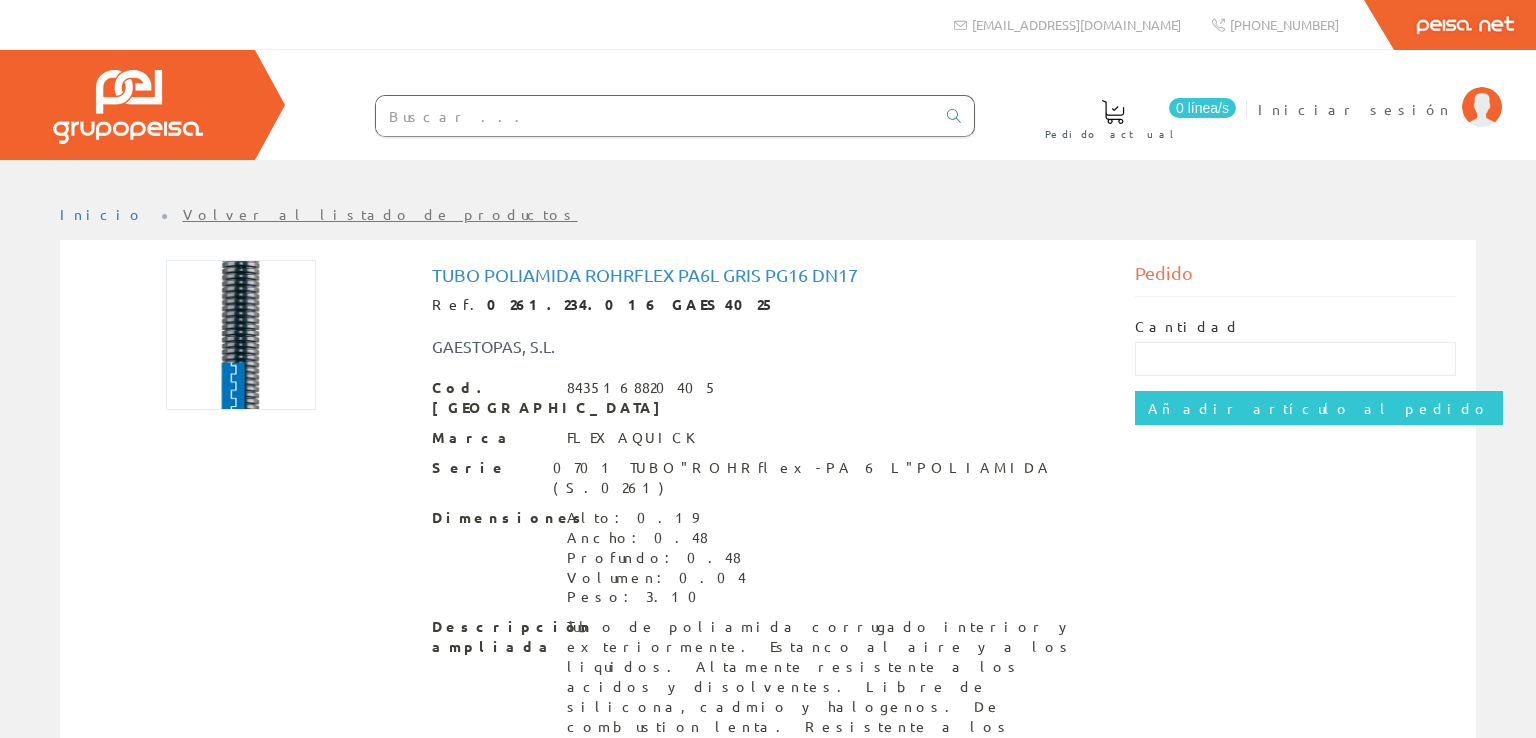 scroll, scrollTop: 0, scrollLeft: 0, axis: both 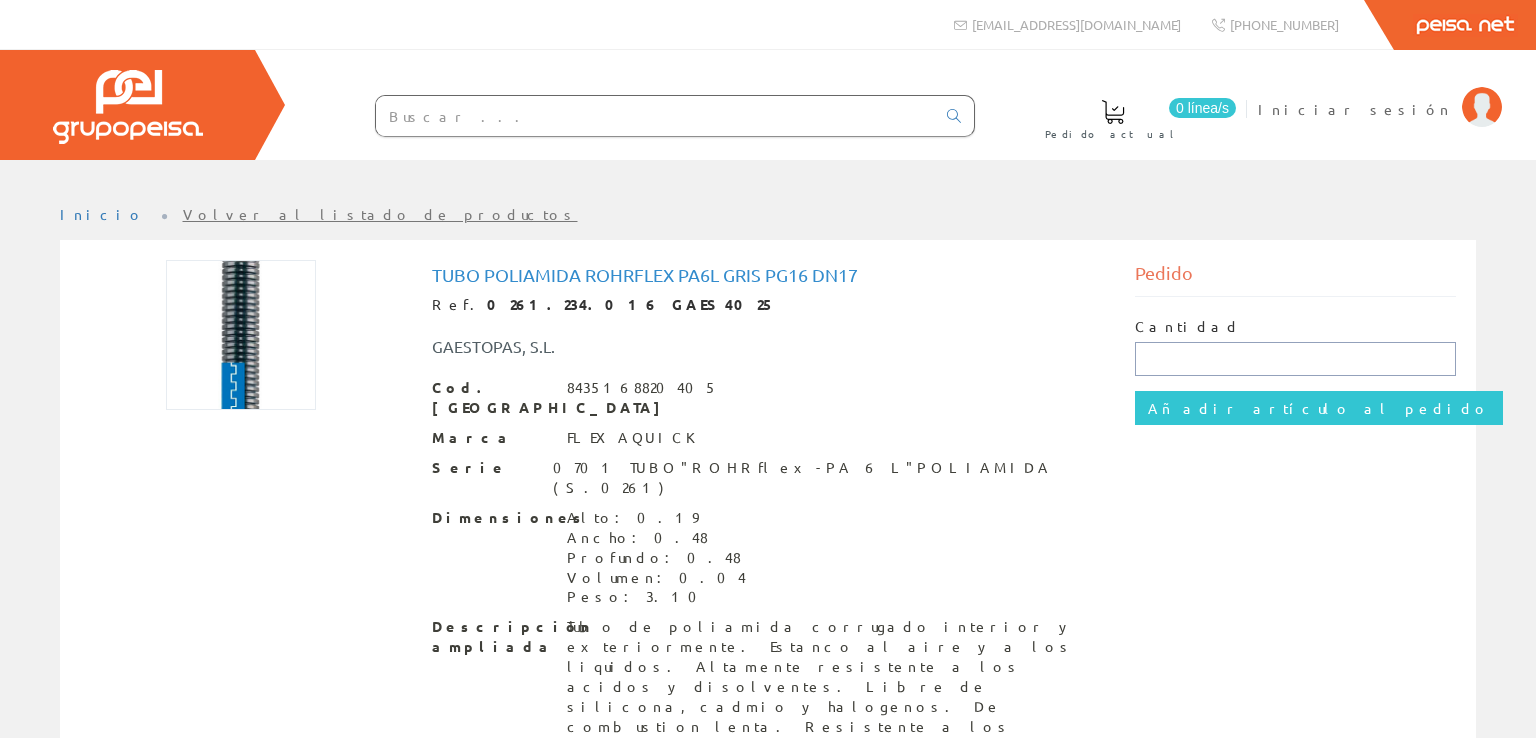 click at bounding box center [1296, 359] 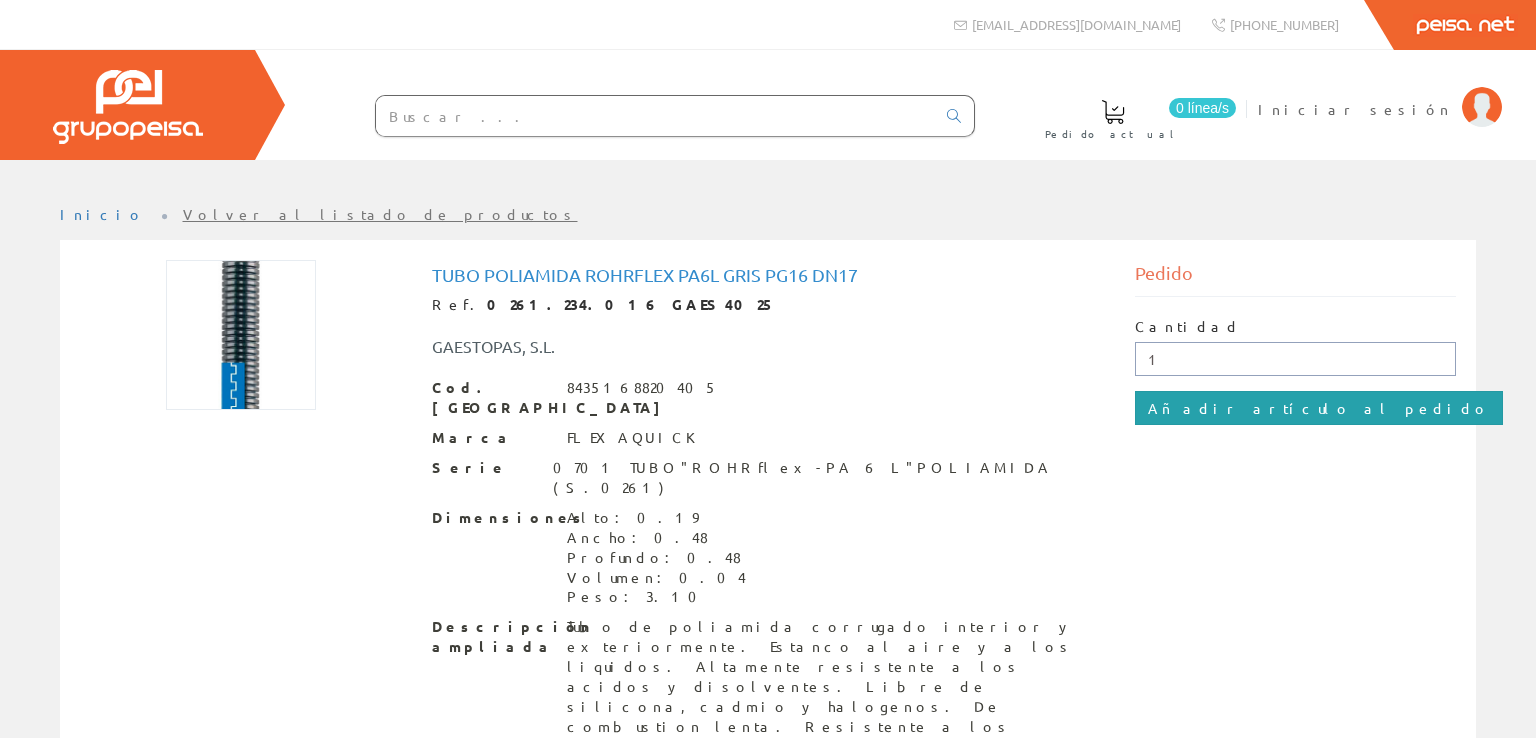 type on "1" 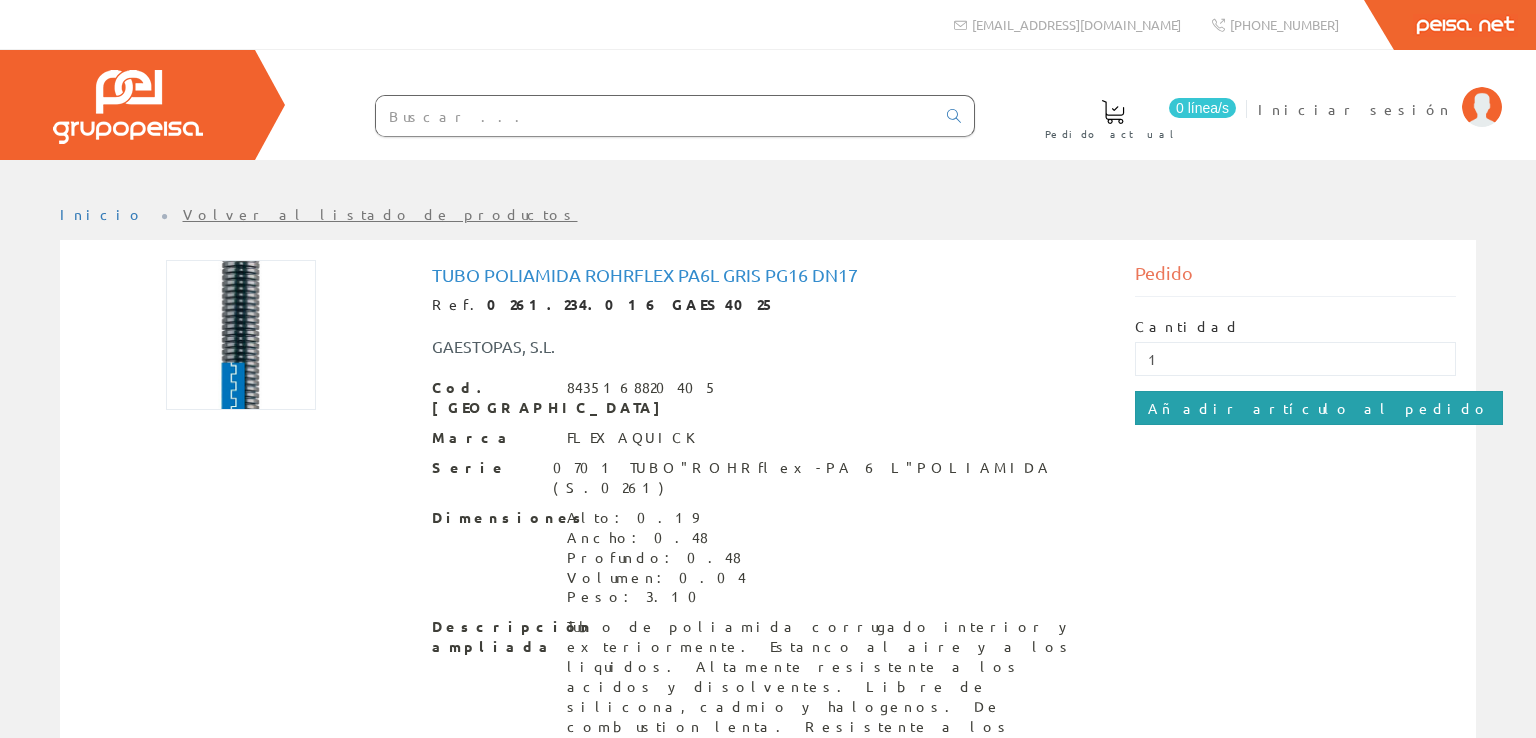click on "Añadir artículo al pedido" at bounding box center [1319, 408] 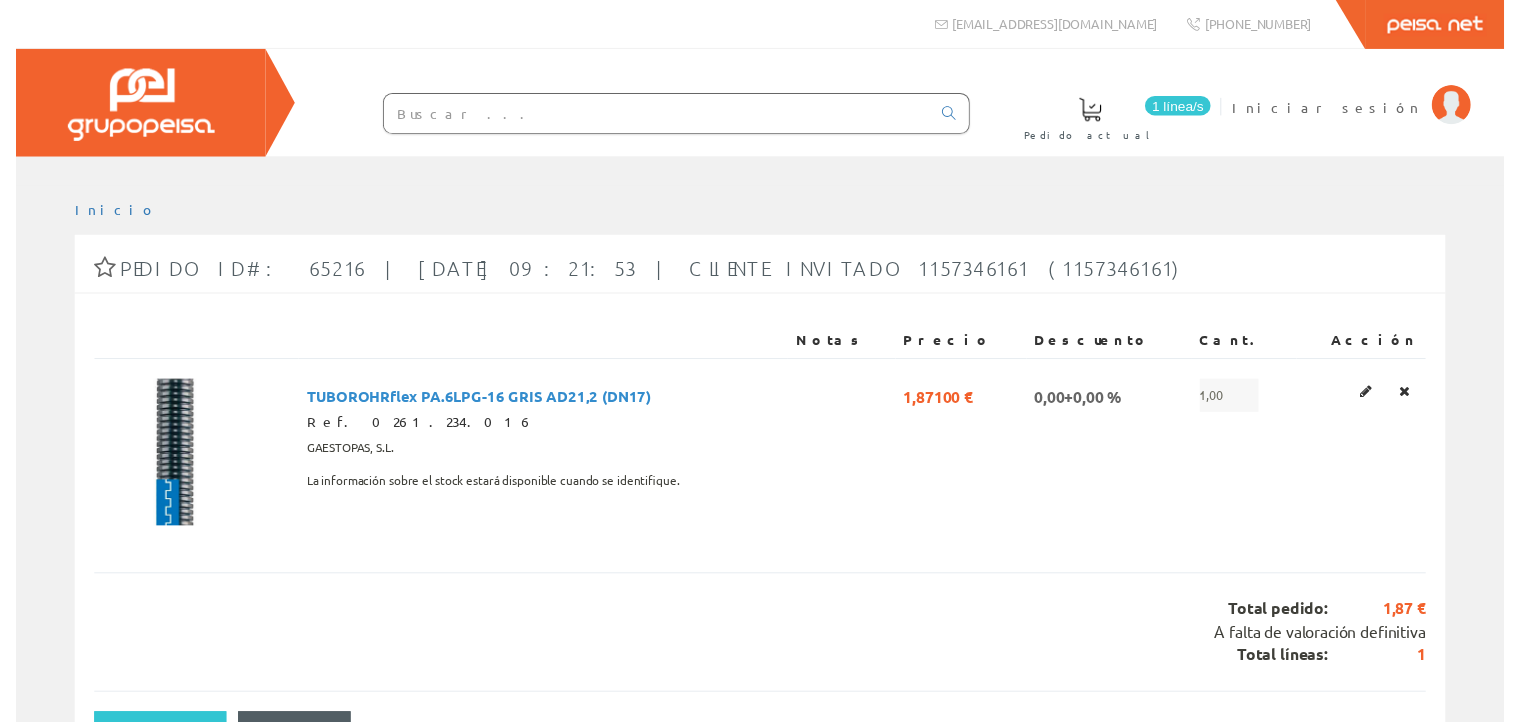 scroll, scrollTop: 0, scrollLeft: 0, axis: both 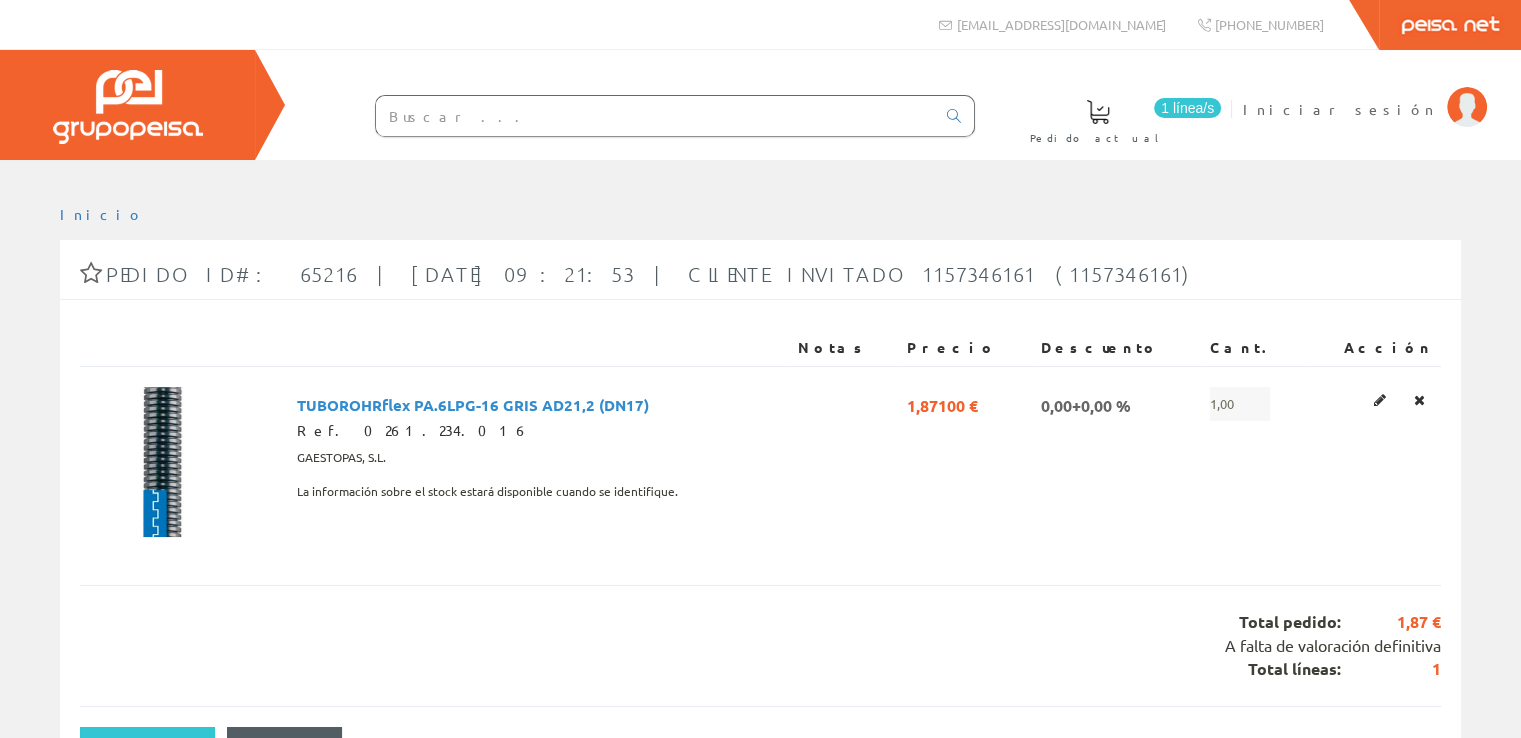 click at bounding box center [655, 116] 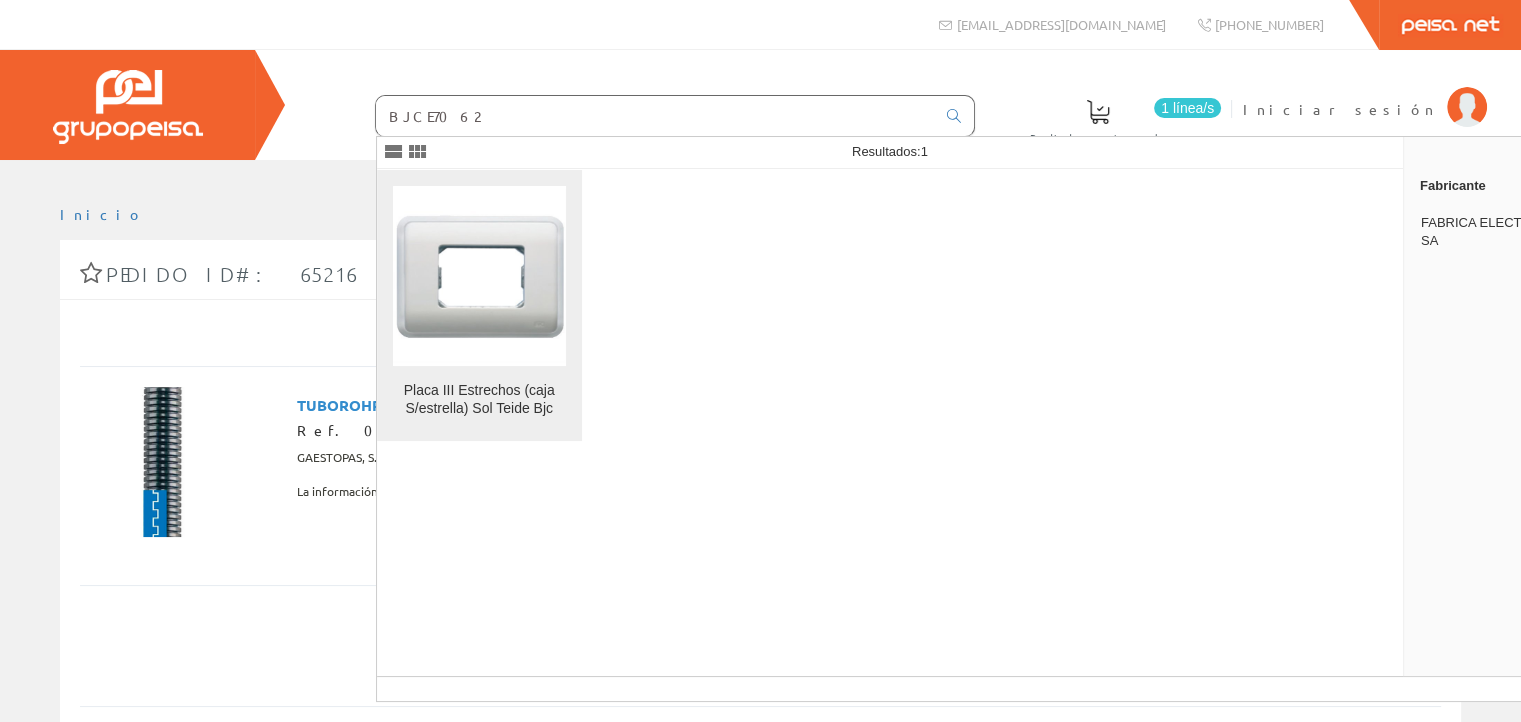 type on "BJCE7062" 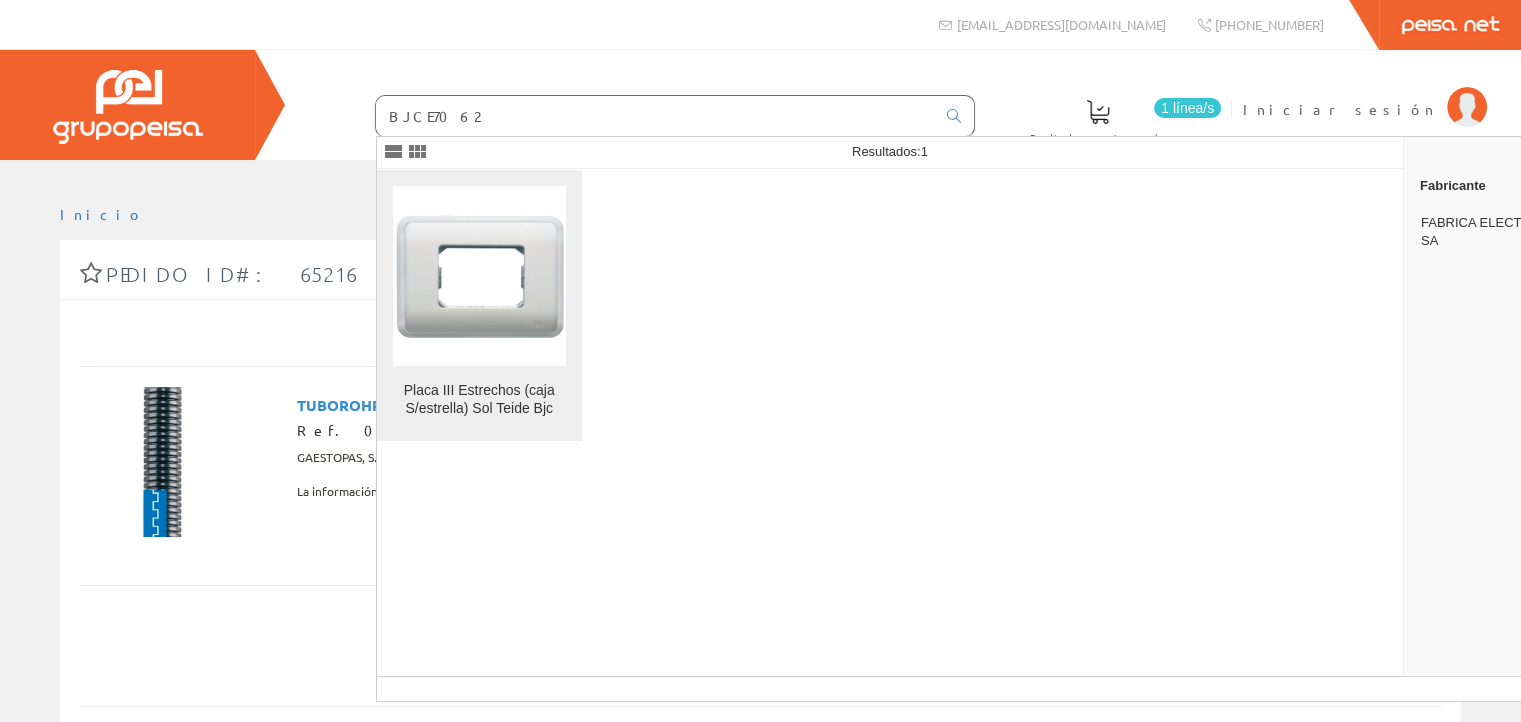 click at bounding box center (479, 275) 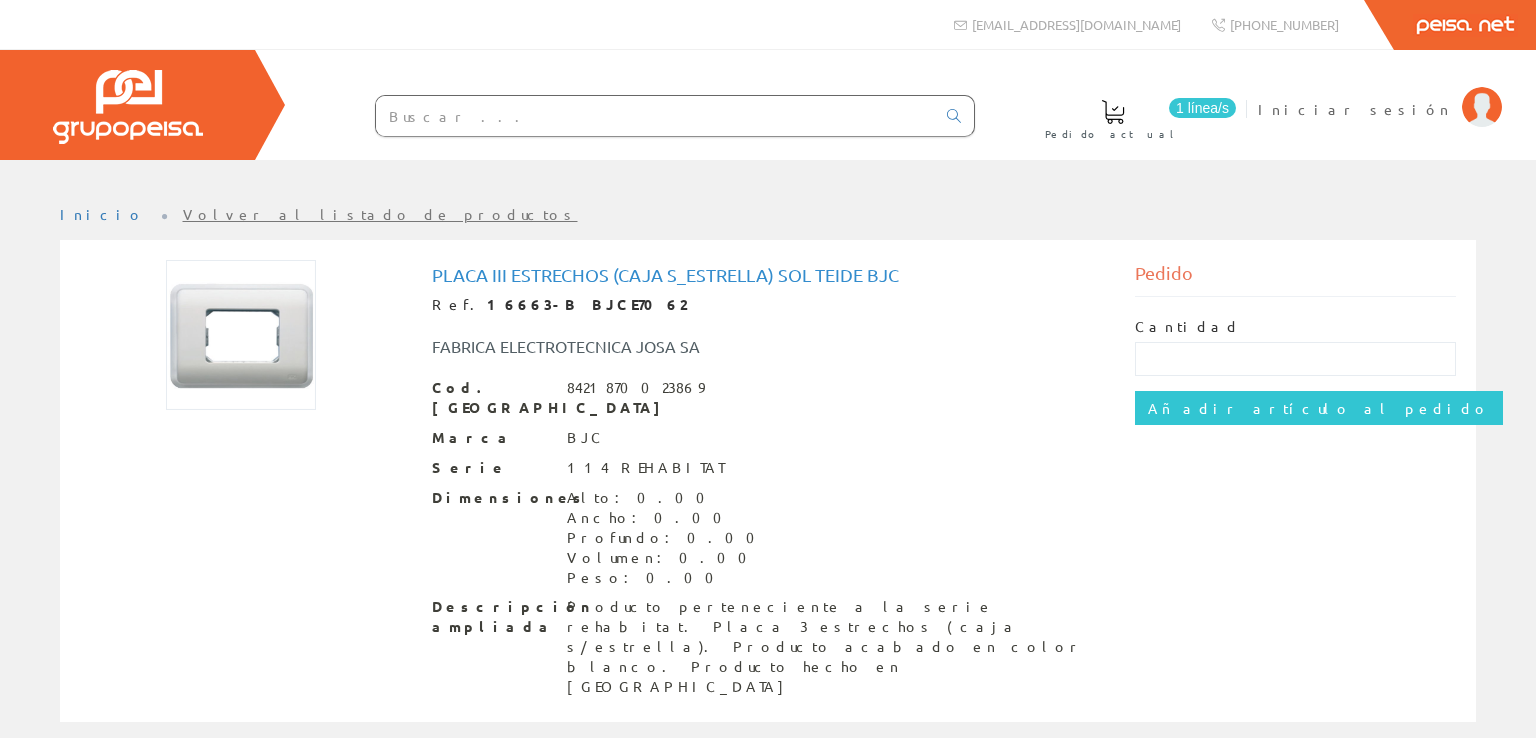 scroll, scrollTop: 0, scrollLeft: 0, axis: both 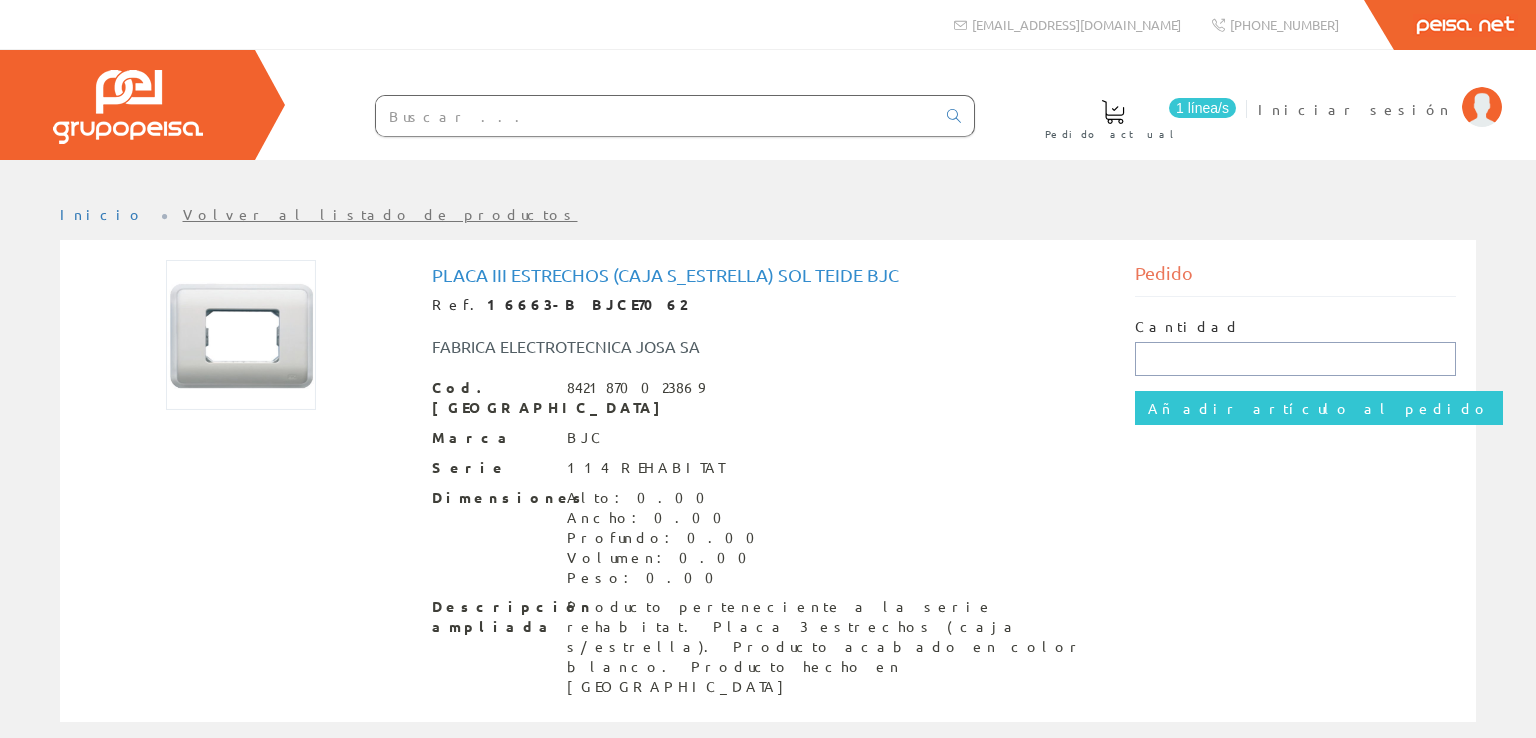 click at bounding box center [1296, 359] 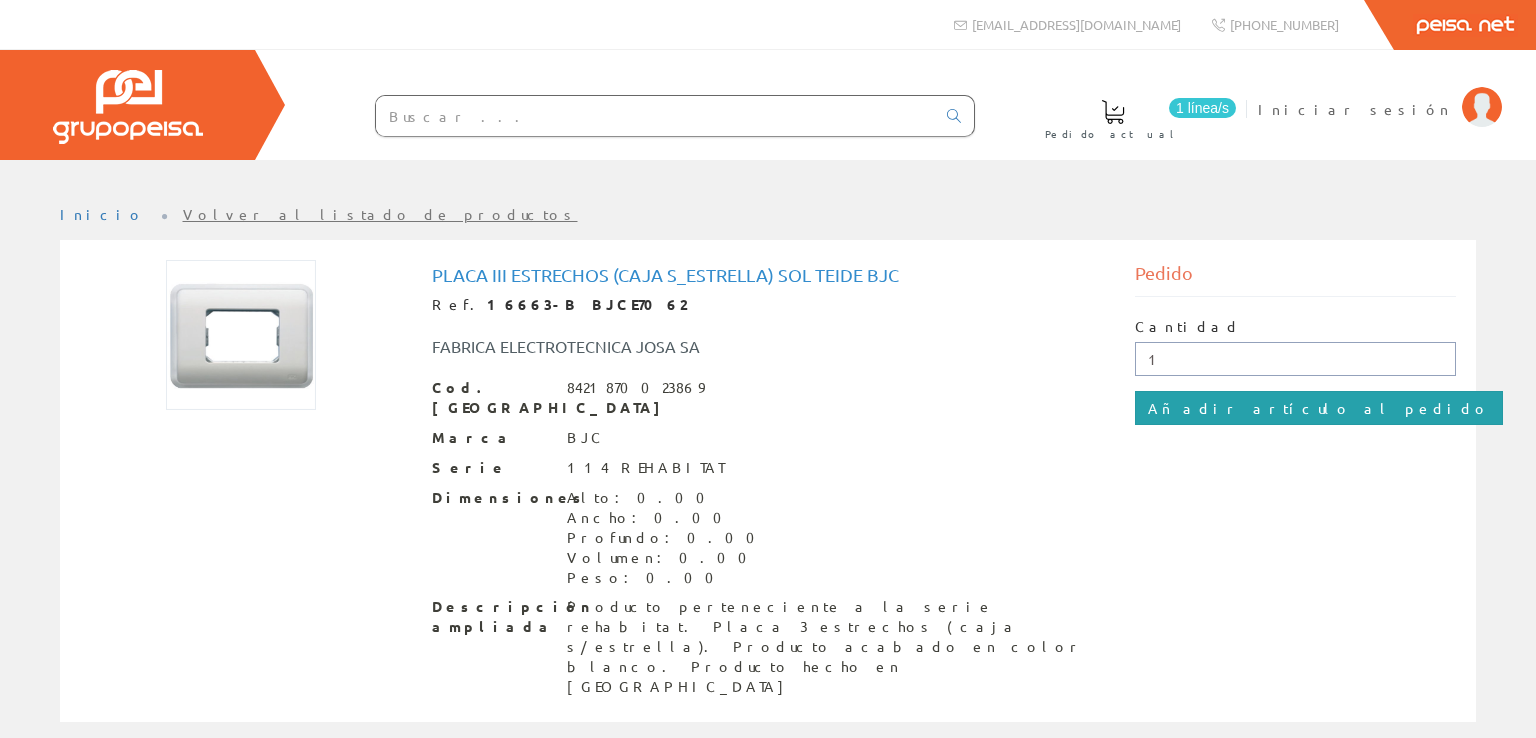 type on "1" 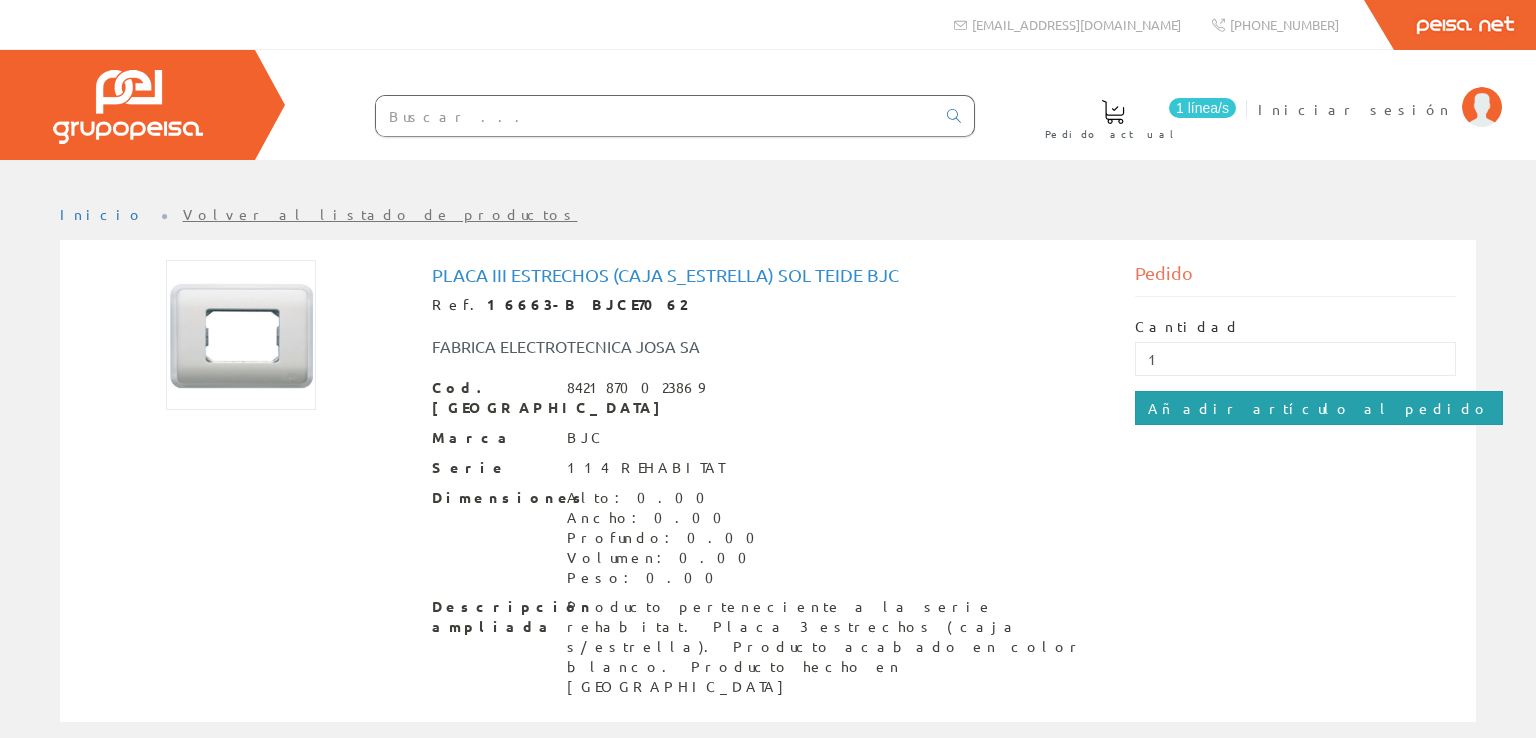 click on "Añadir artículo al pedido" at bounding box center (1319, 408) 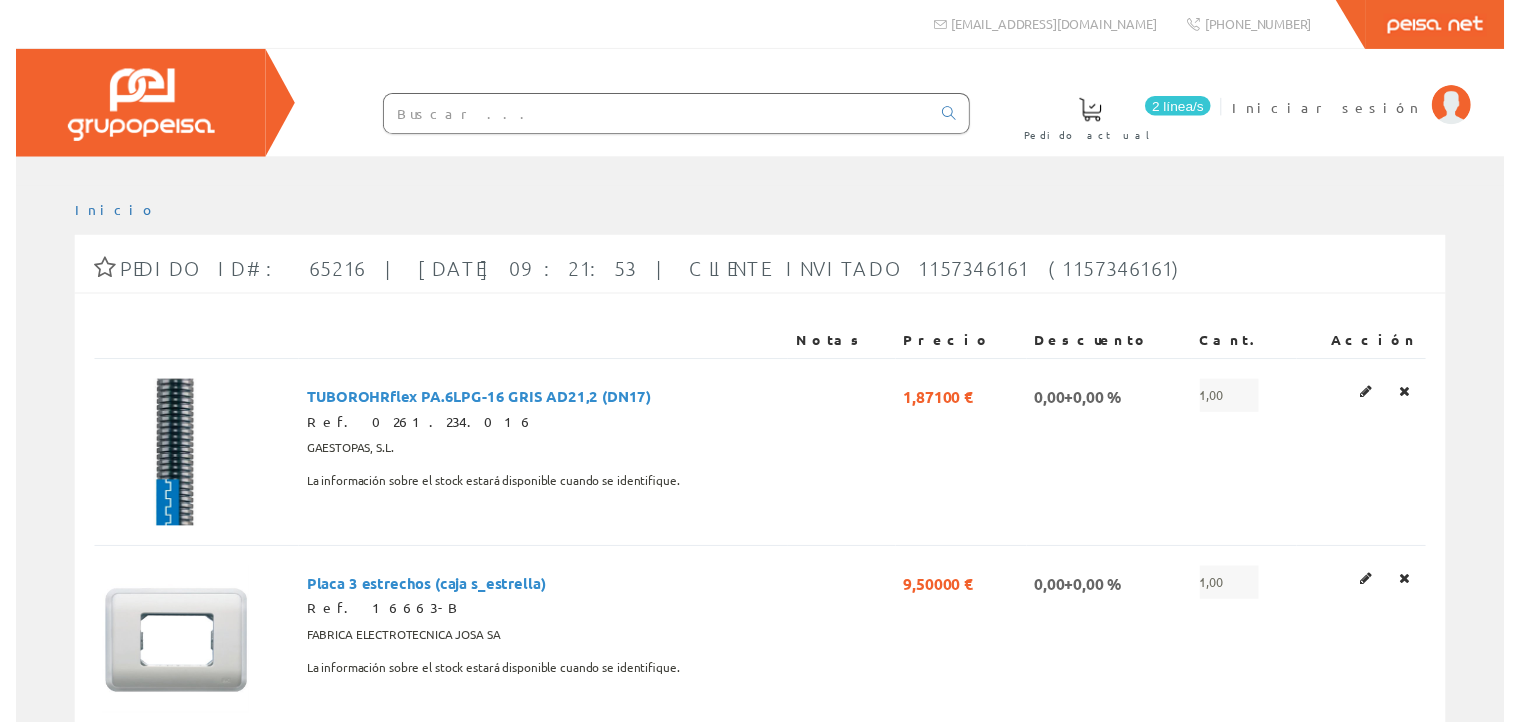 scroll, scrollTop: 0, scrollLeft: 0, axis: both 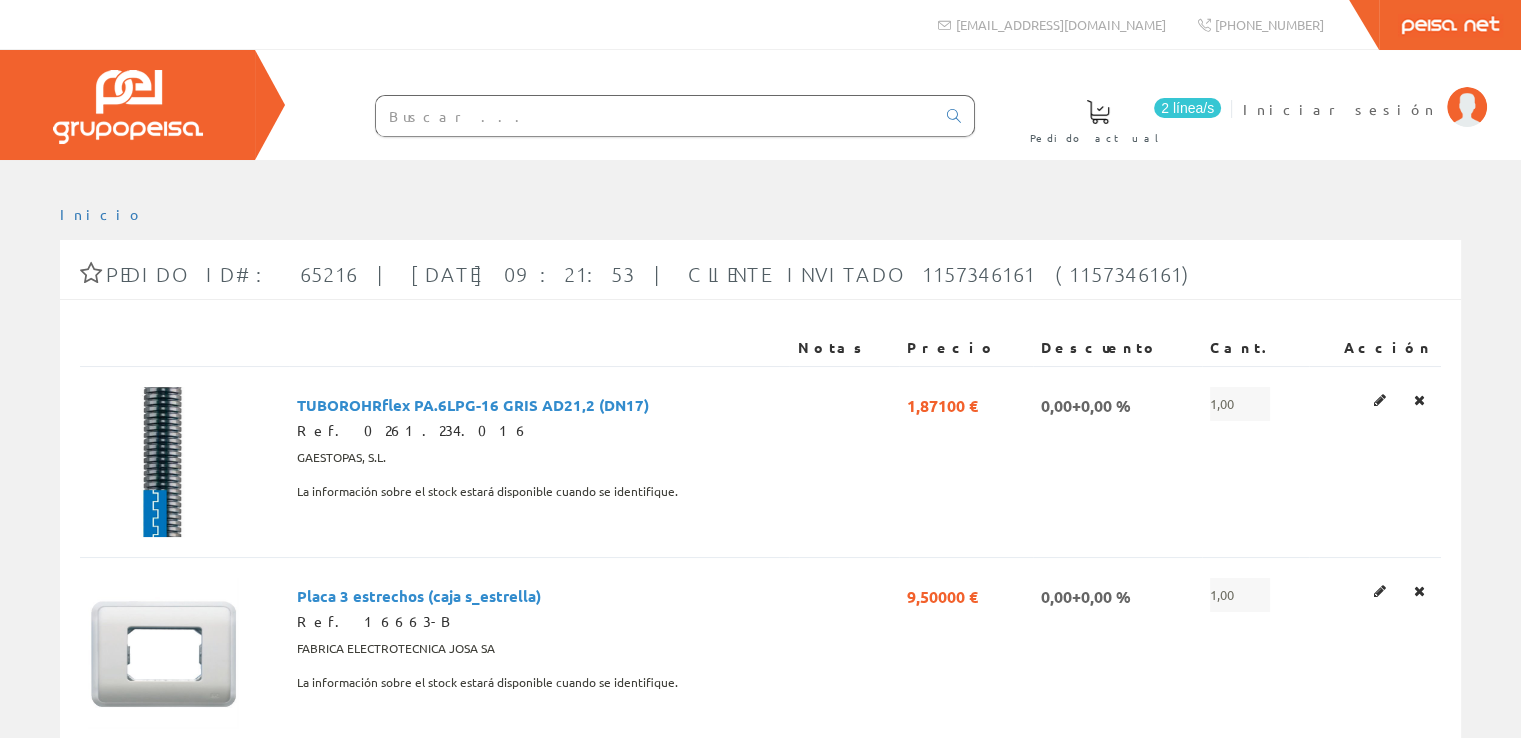 click at bounding box center [655, 116] 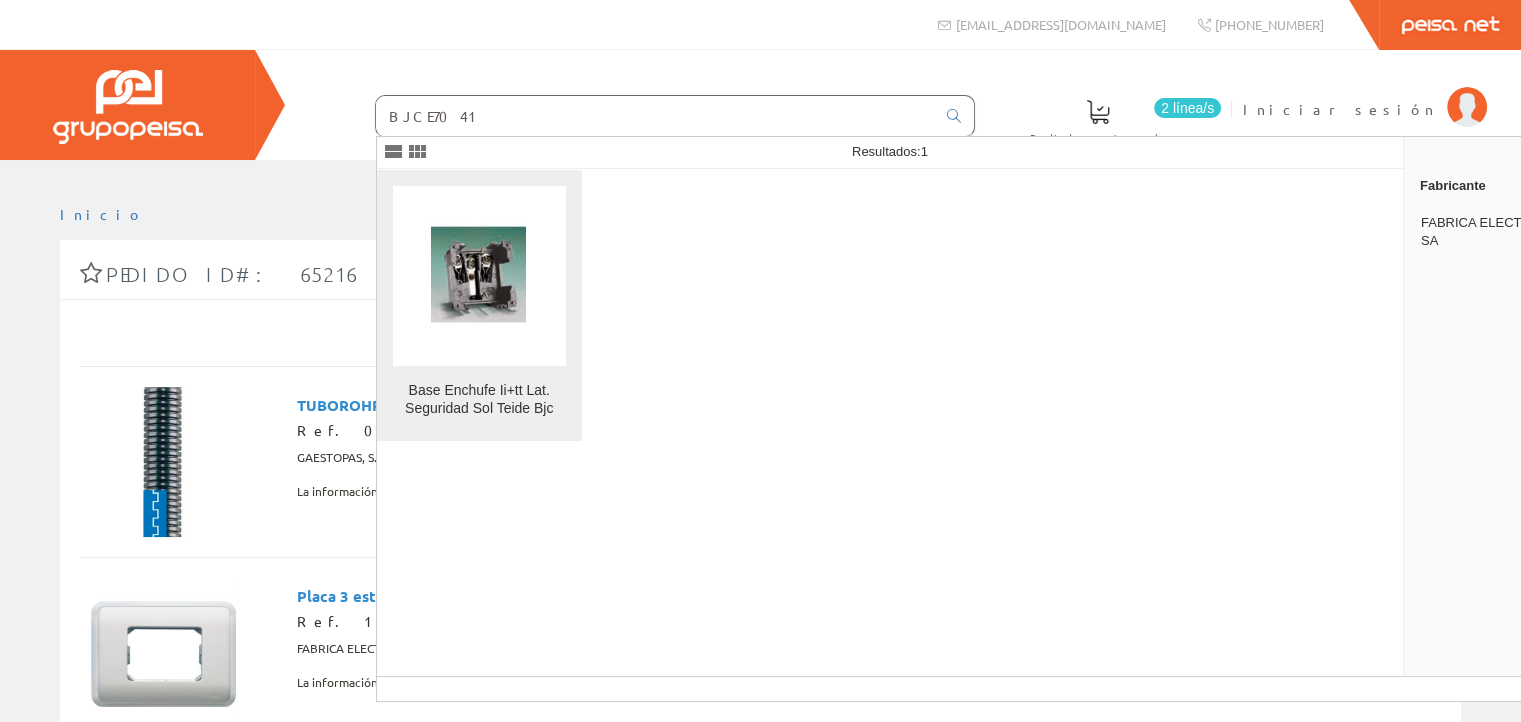 type on "BJCE7041" 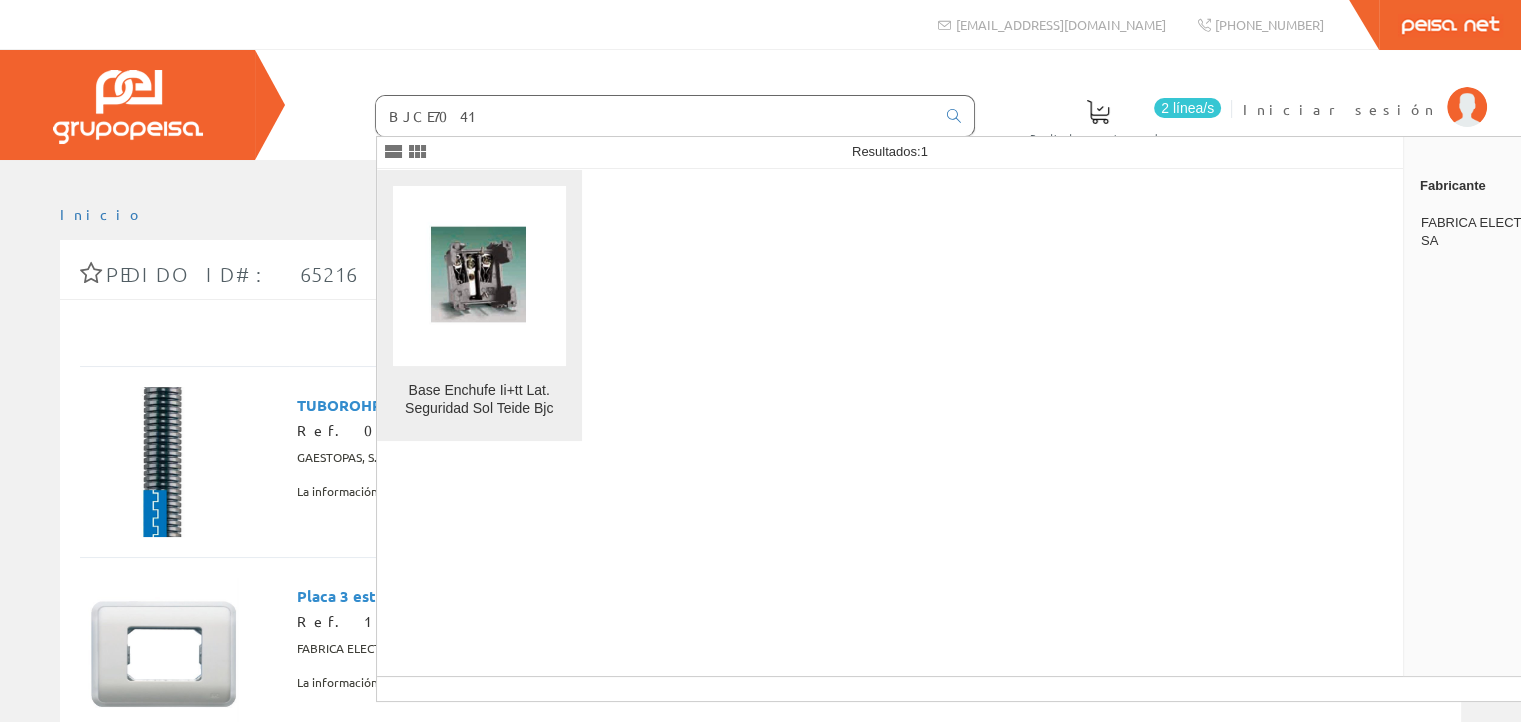 click at bounding box center (479, 275) 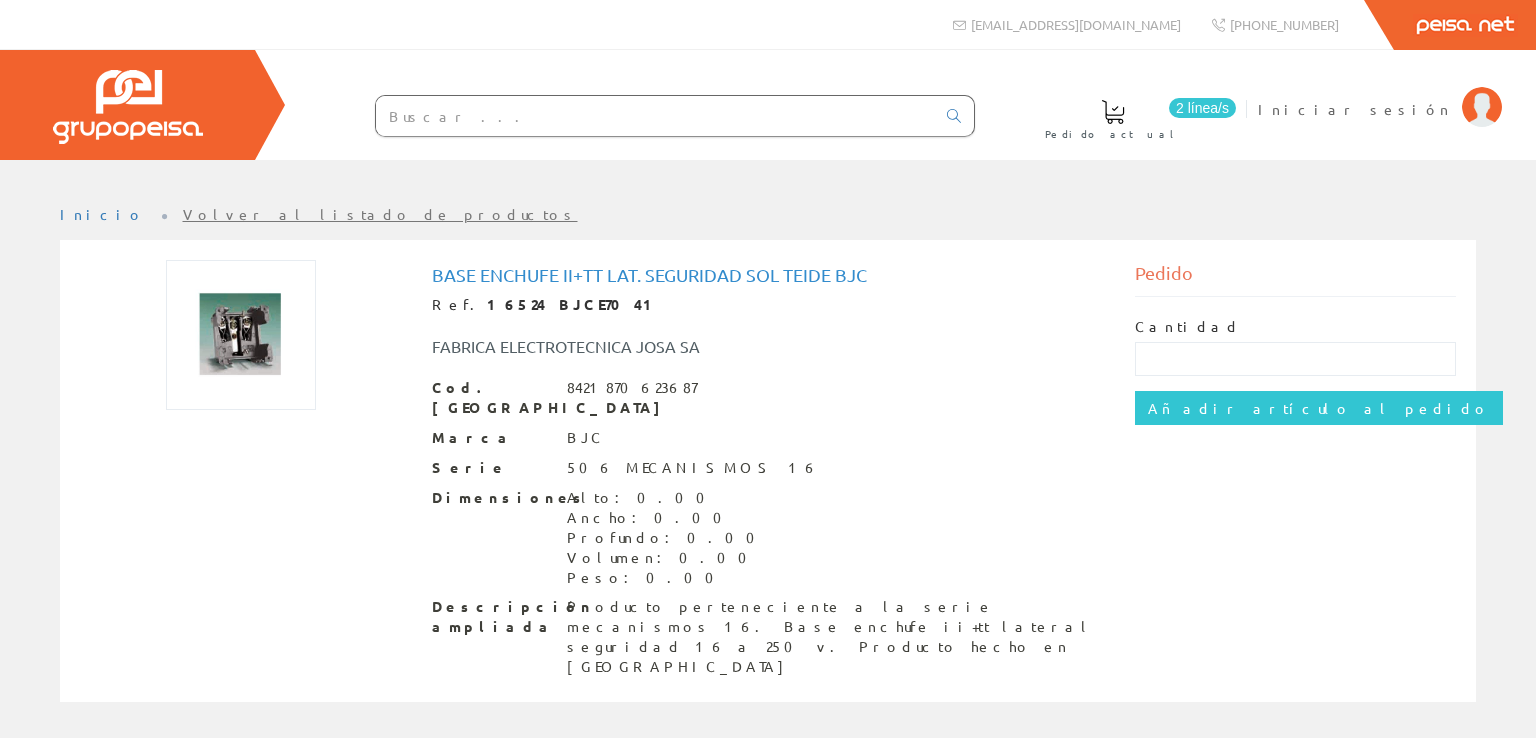scroll, scrollTop: 0, scrollLeft: 0, axis: both 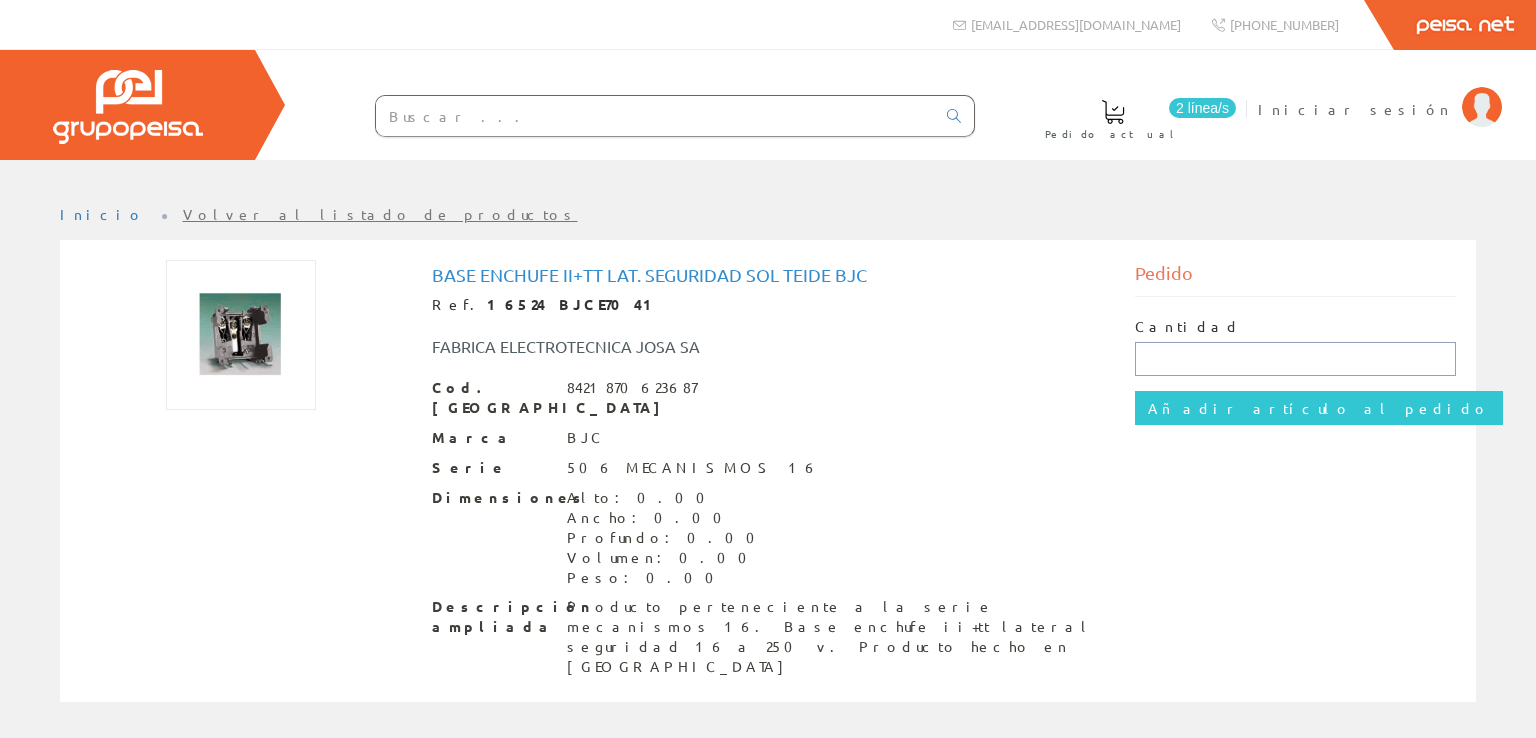 click at bounding box center [1296, 359] 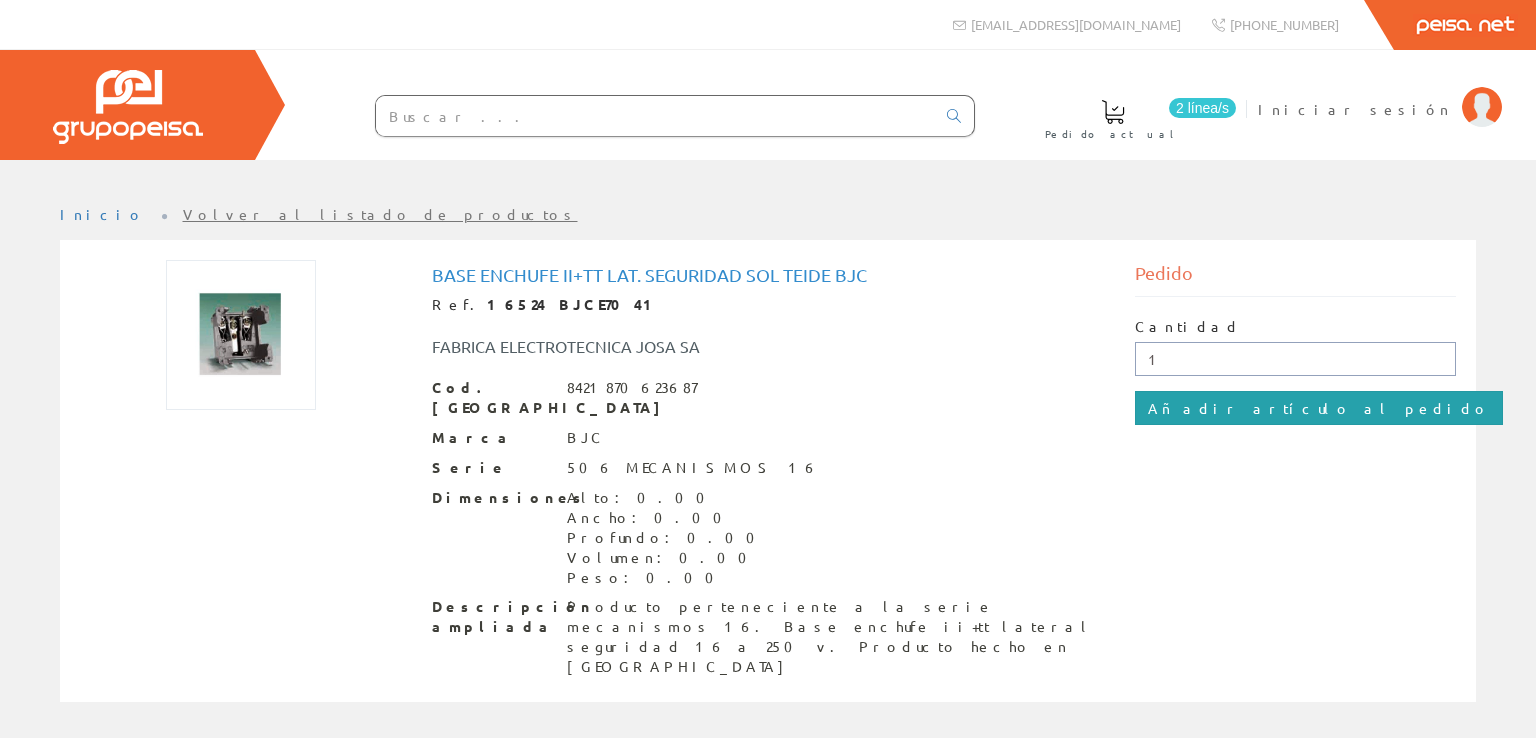 type on "1" 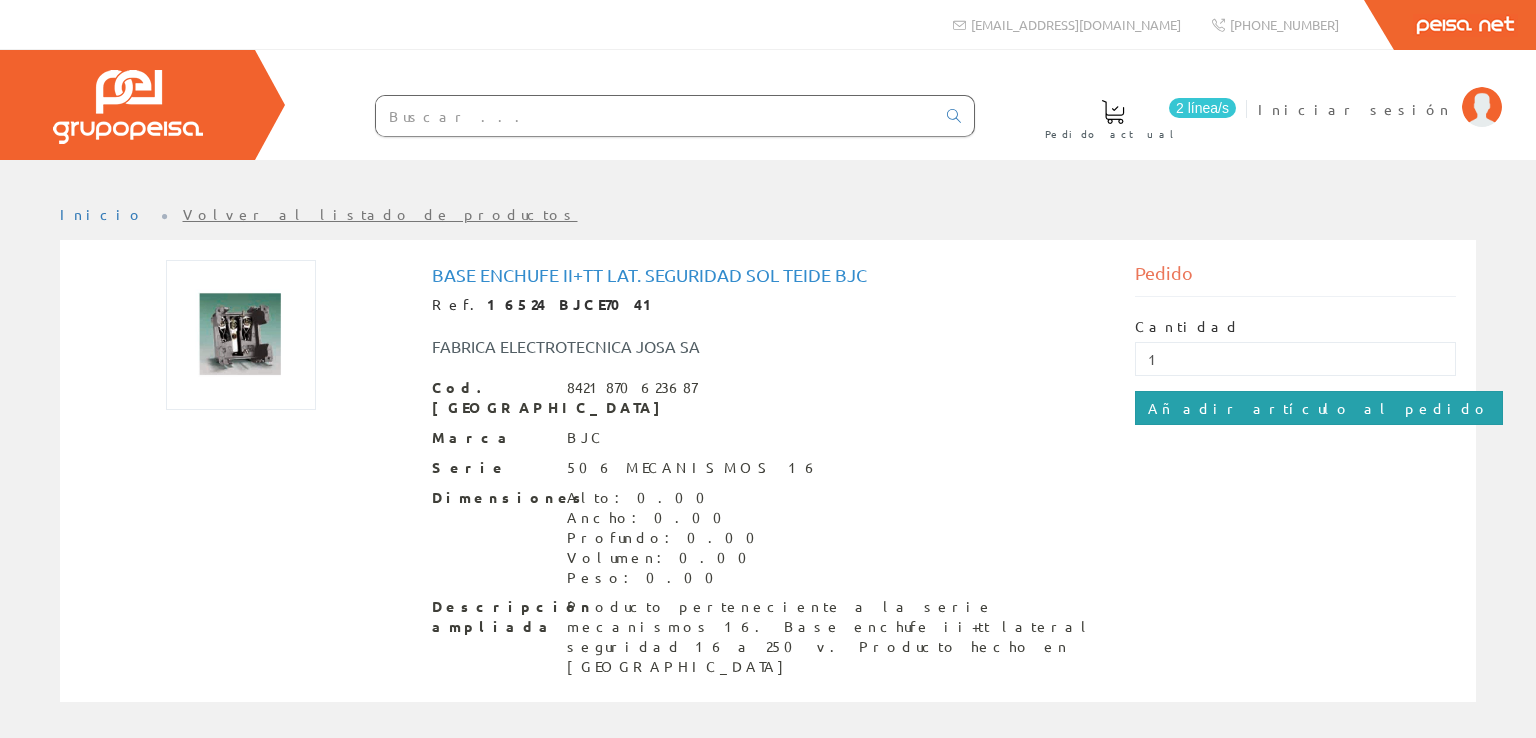 click on "Añadir artículo al pedido" at bounding box center (1319, 408) 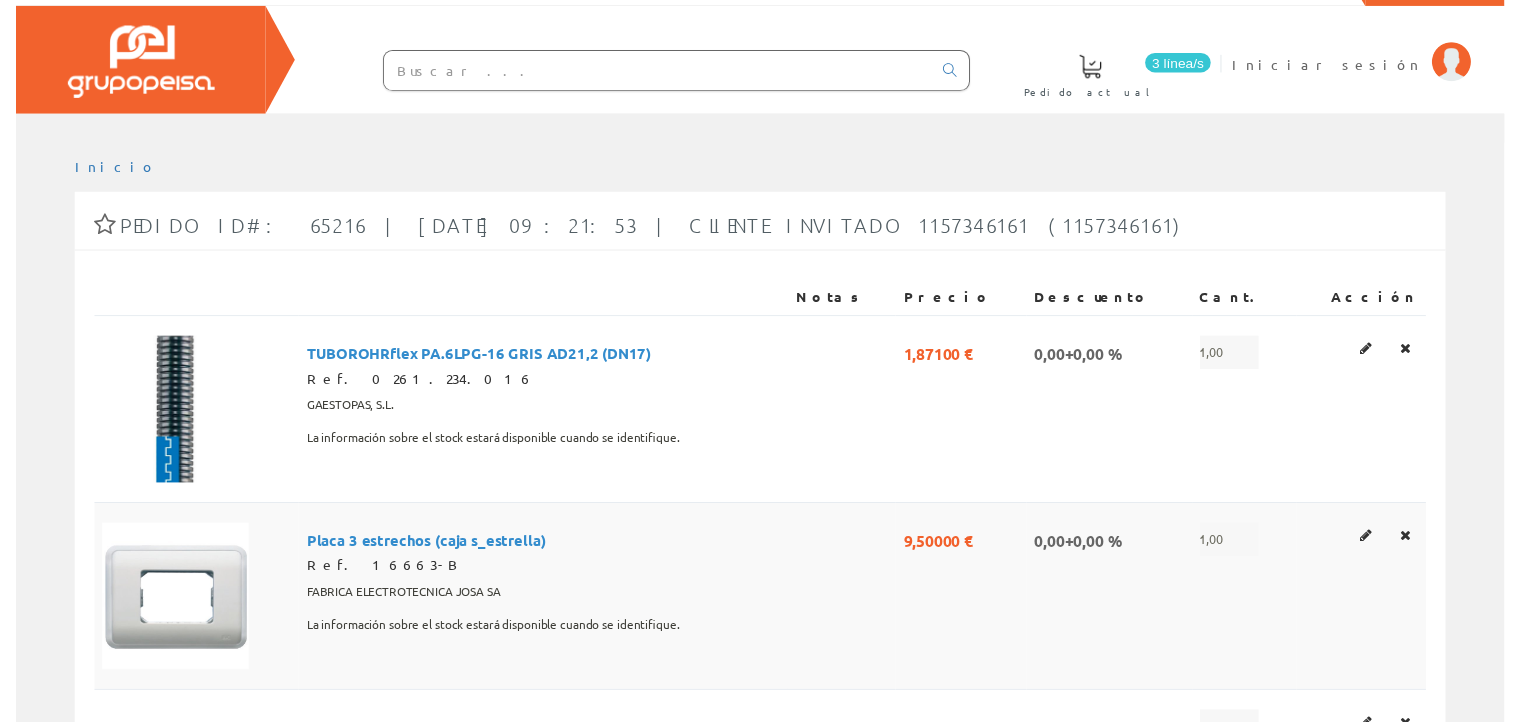 scroll, scrollTop: 0, scrollLeft: 0, axis: both 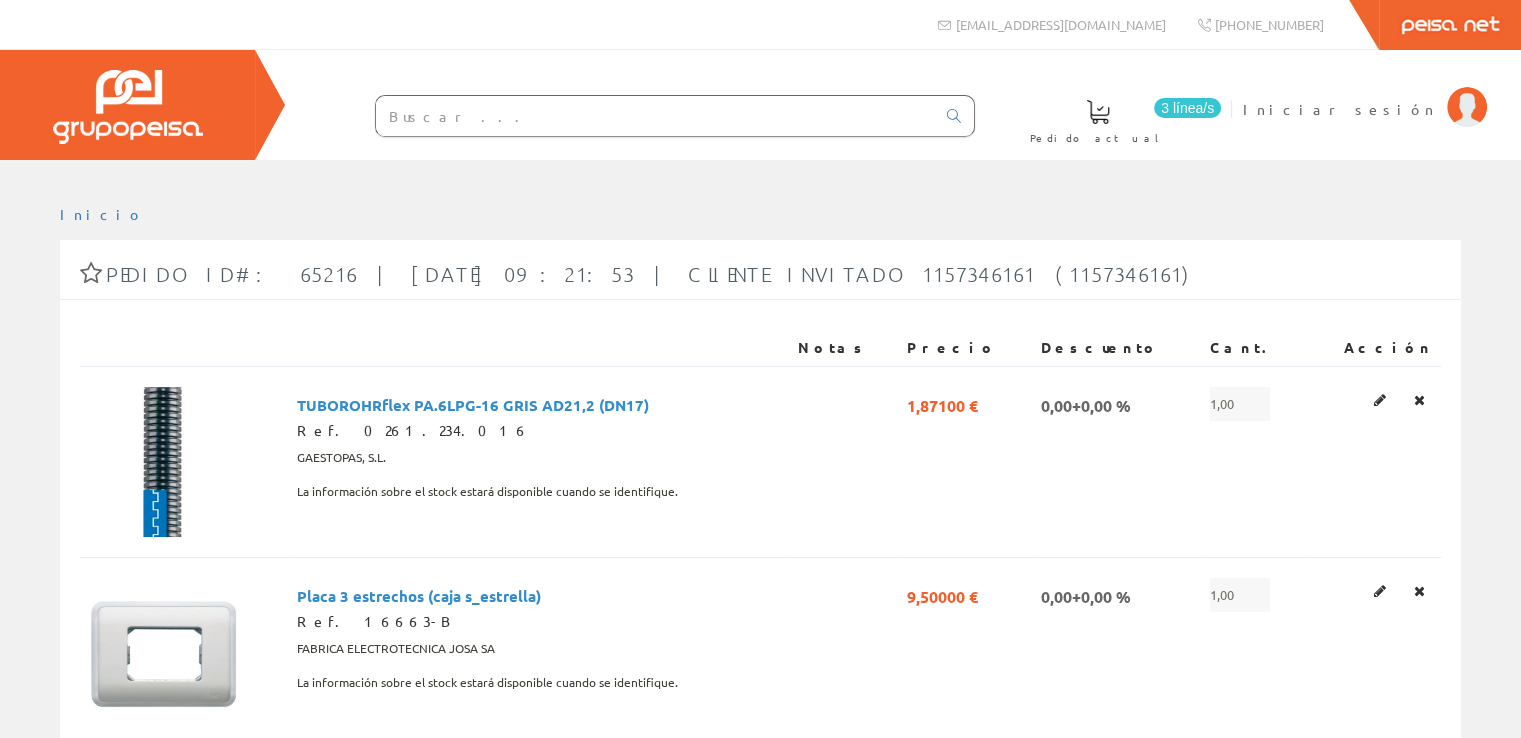 click at bounding box center [655, 116] 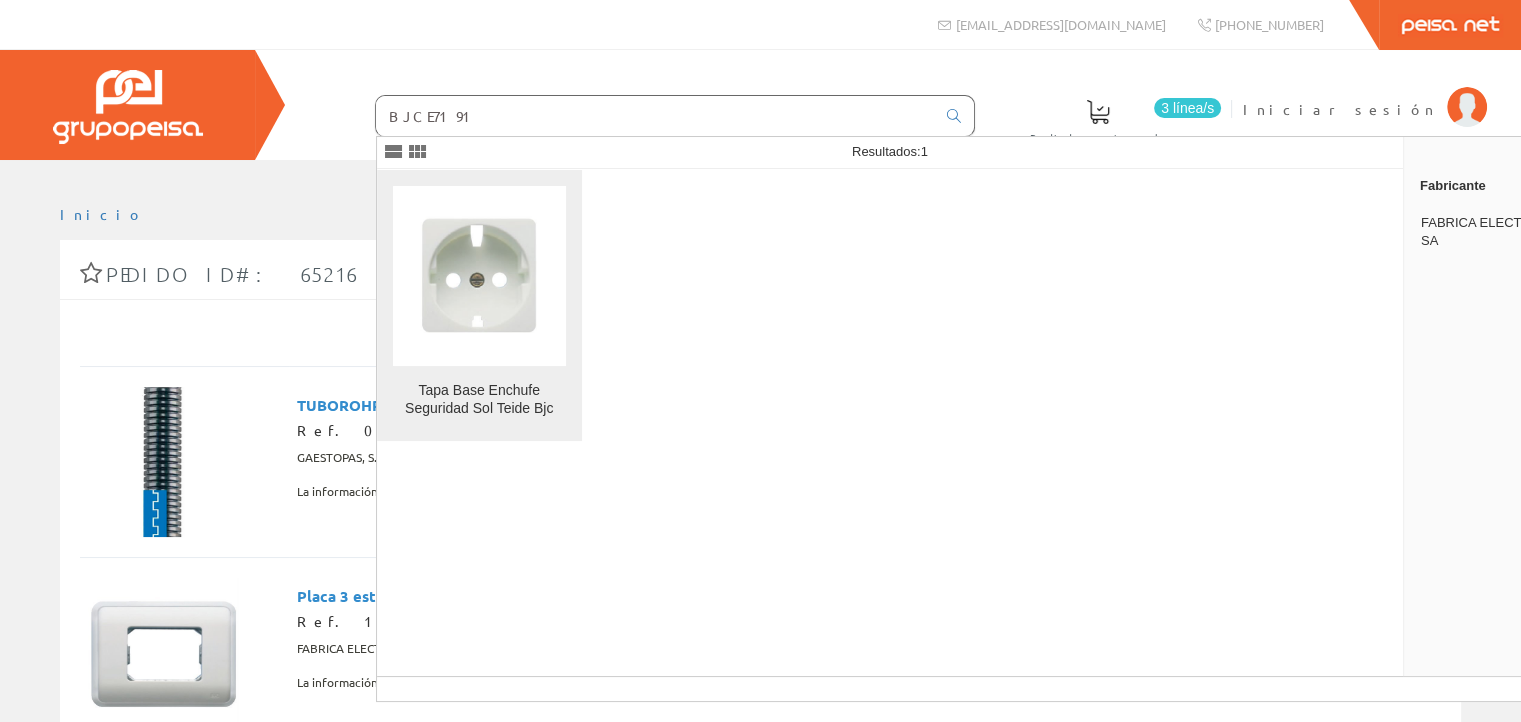 type on "BJCE7191" 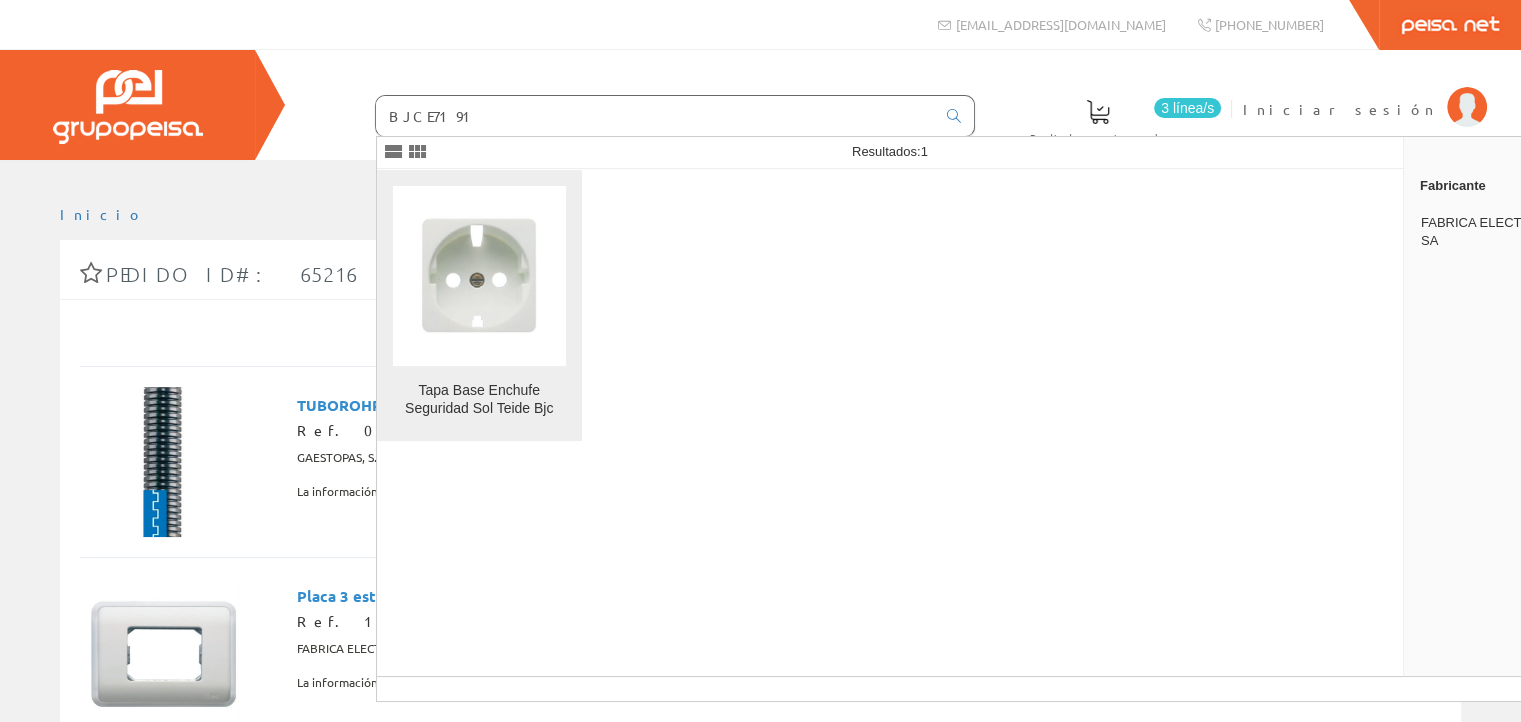 click at bounding box center (479, 275) 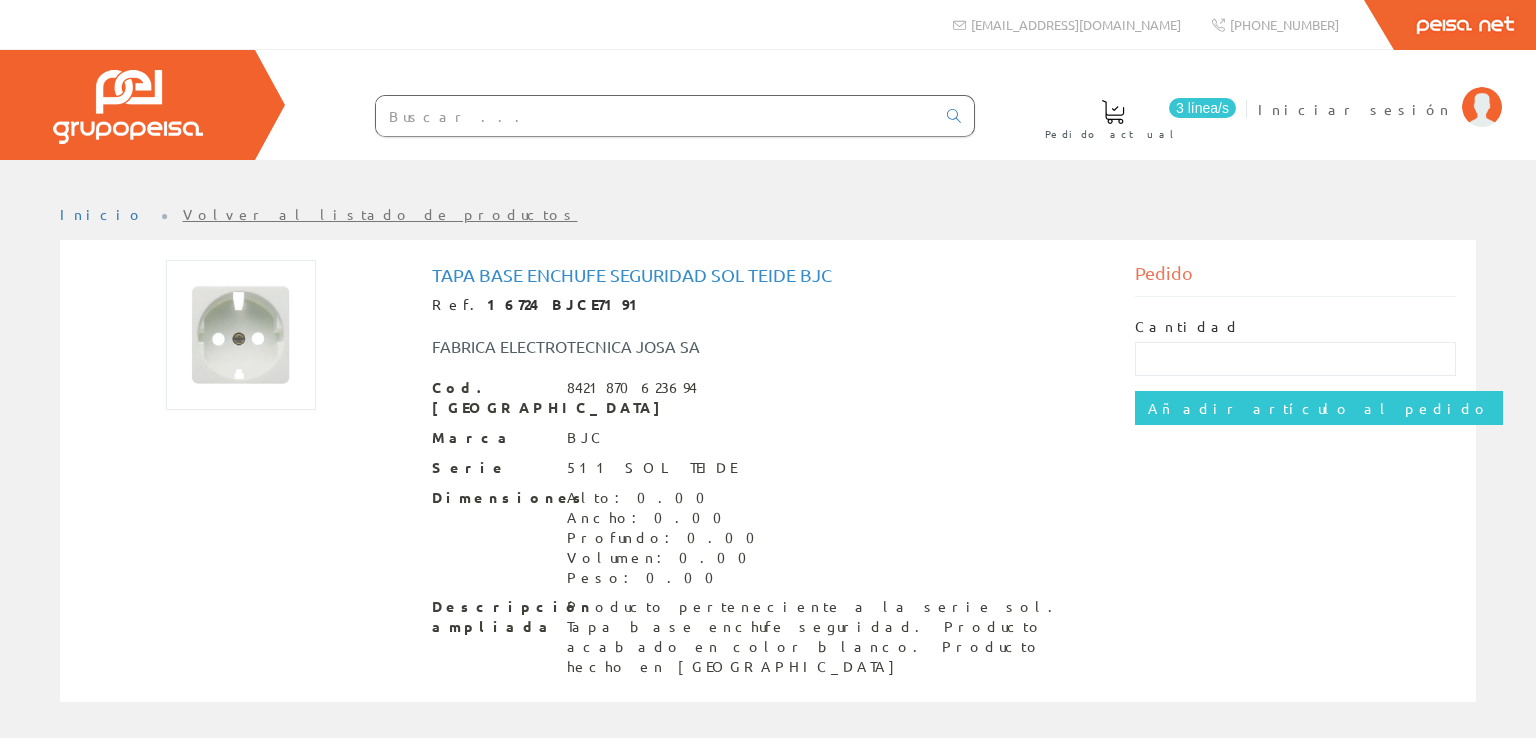scroll, scrollTop: 0, scrollLeft: 0, axis: both 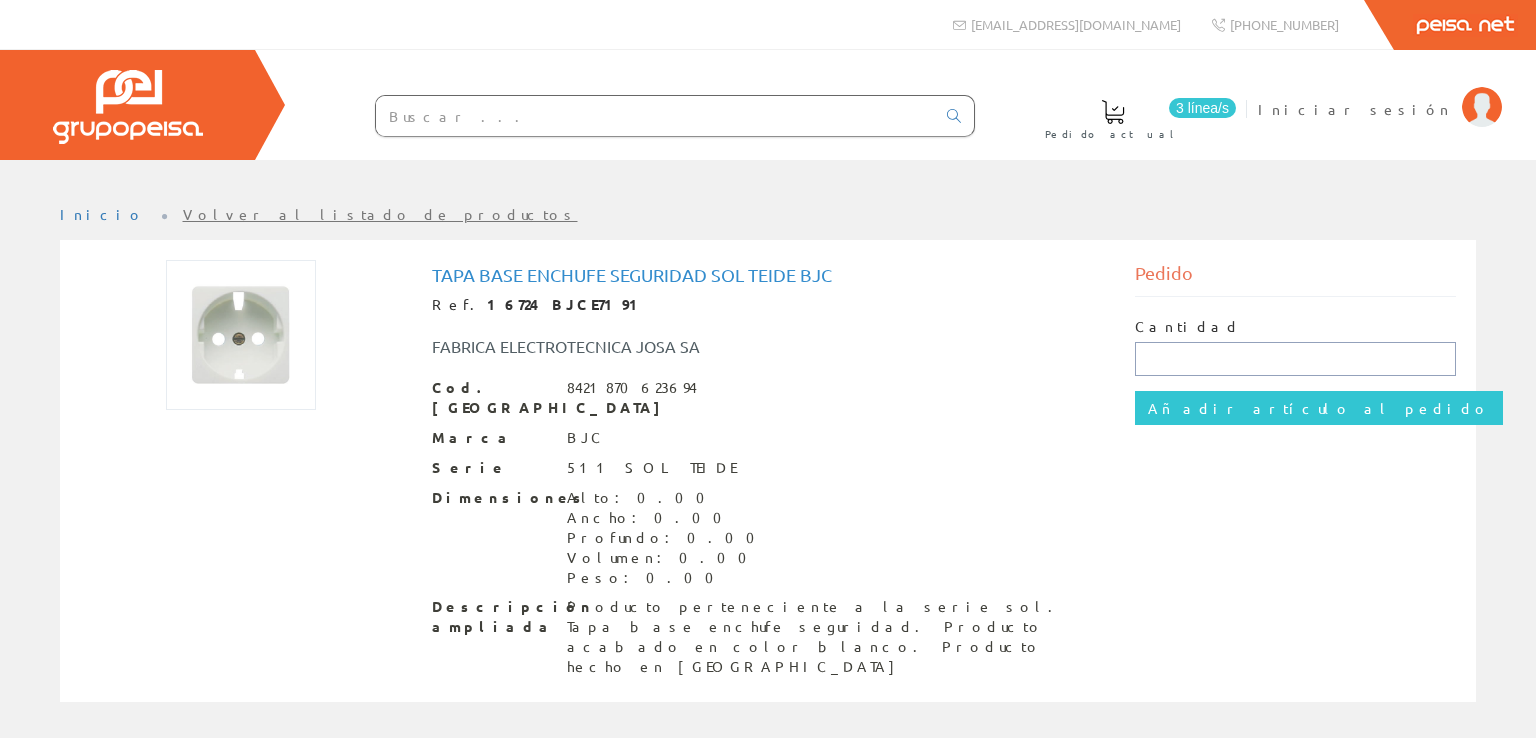 click at bounding box center (1296, 359) 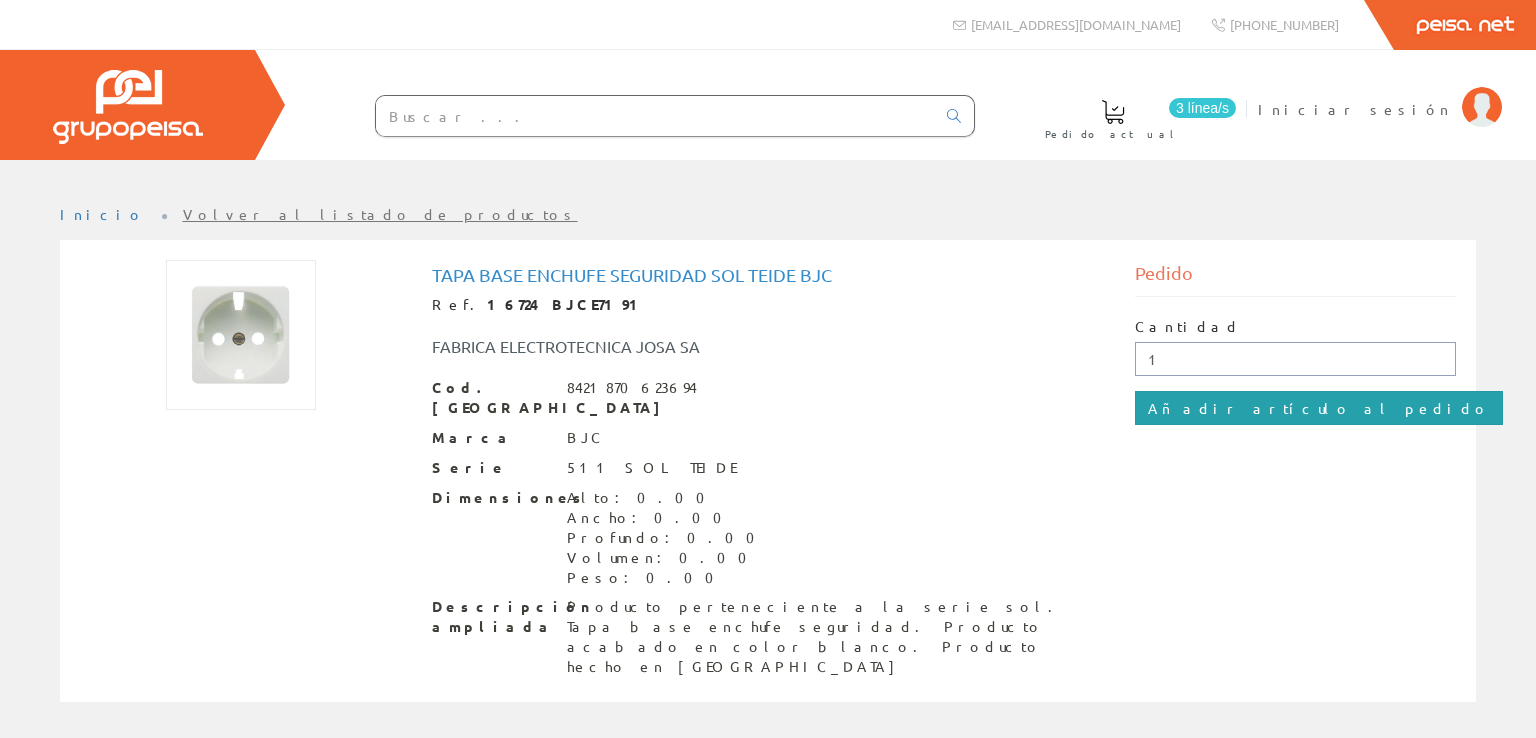 type on "1" 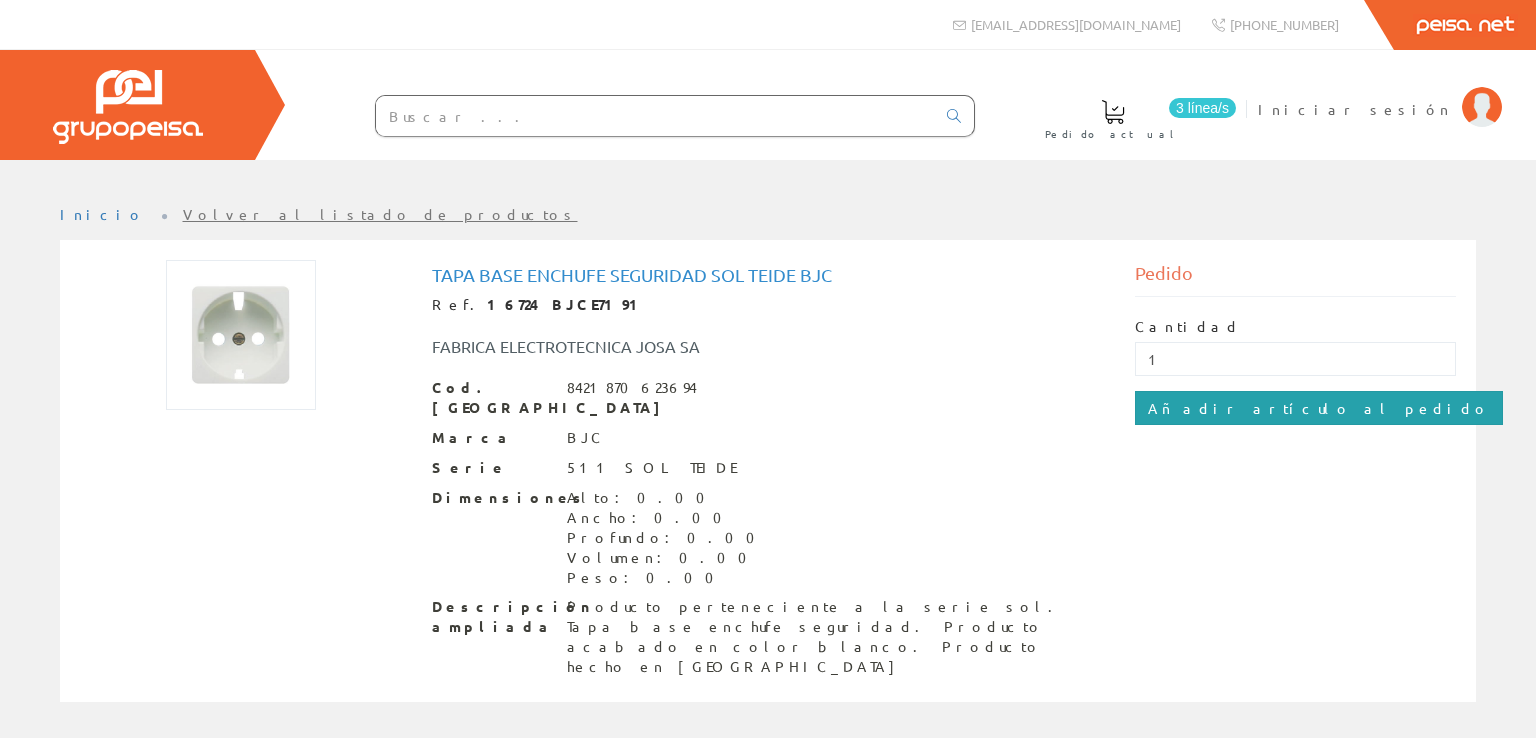click on "Añadir artículo al pedido" at bounding box center [1319, 408] 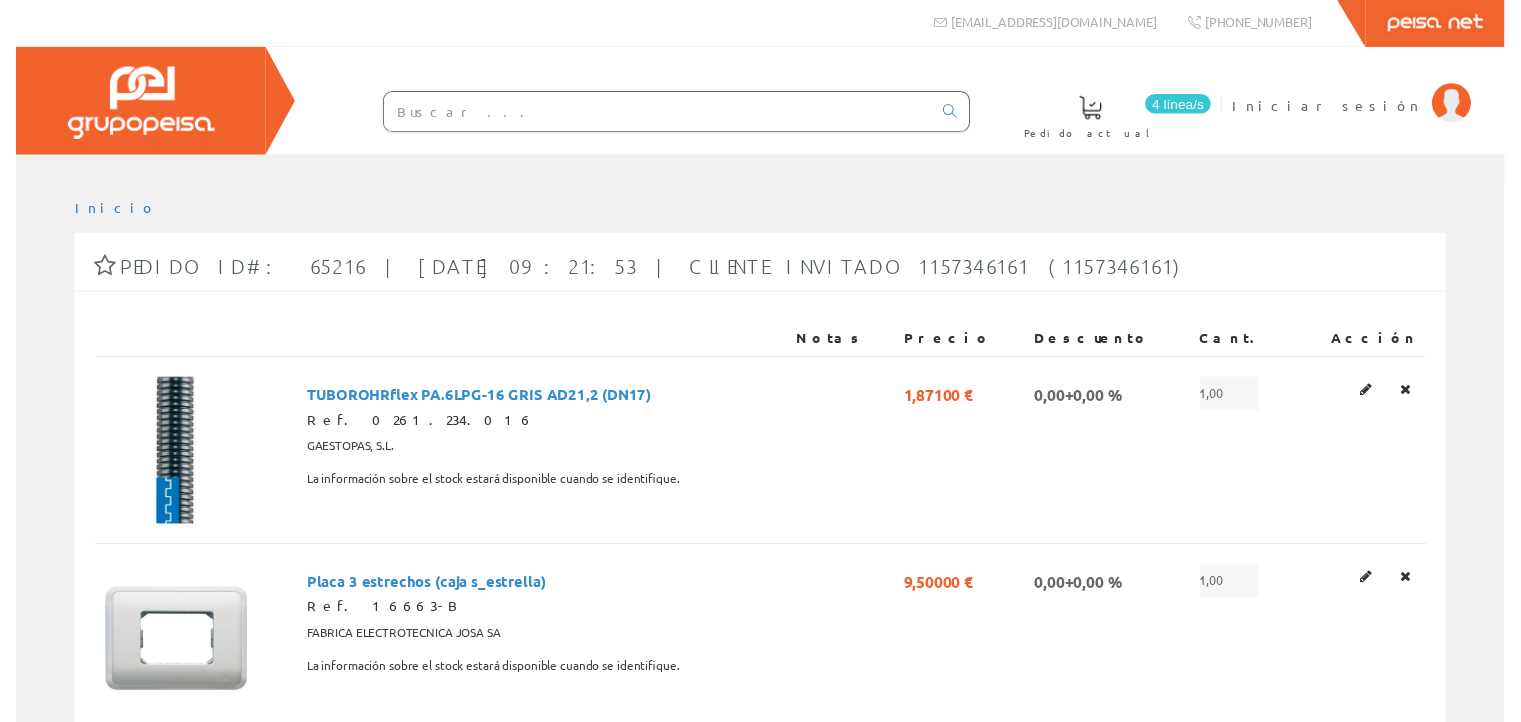 scroll, scrollTop: 0, scrollLeft: 0, axis: both 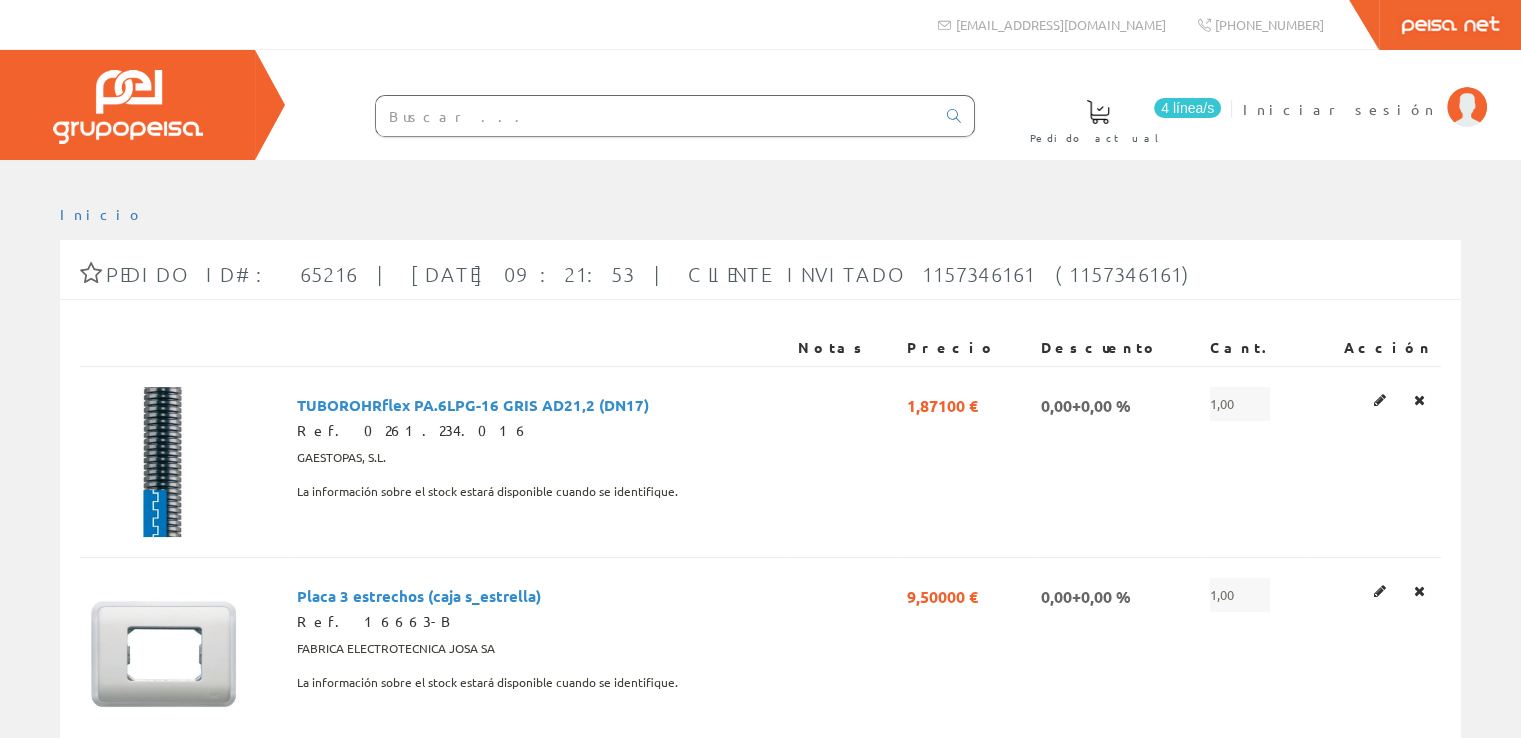 click at bounding box center [655, 116] 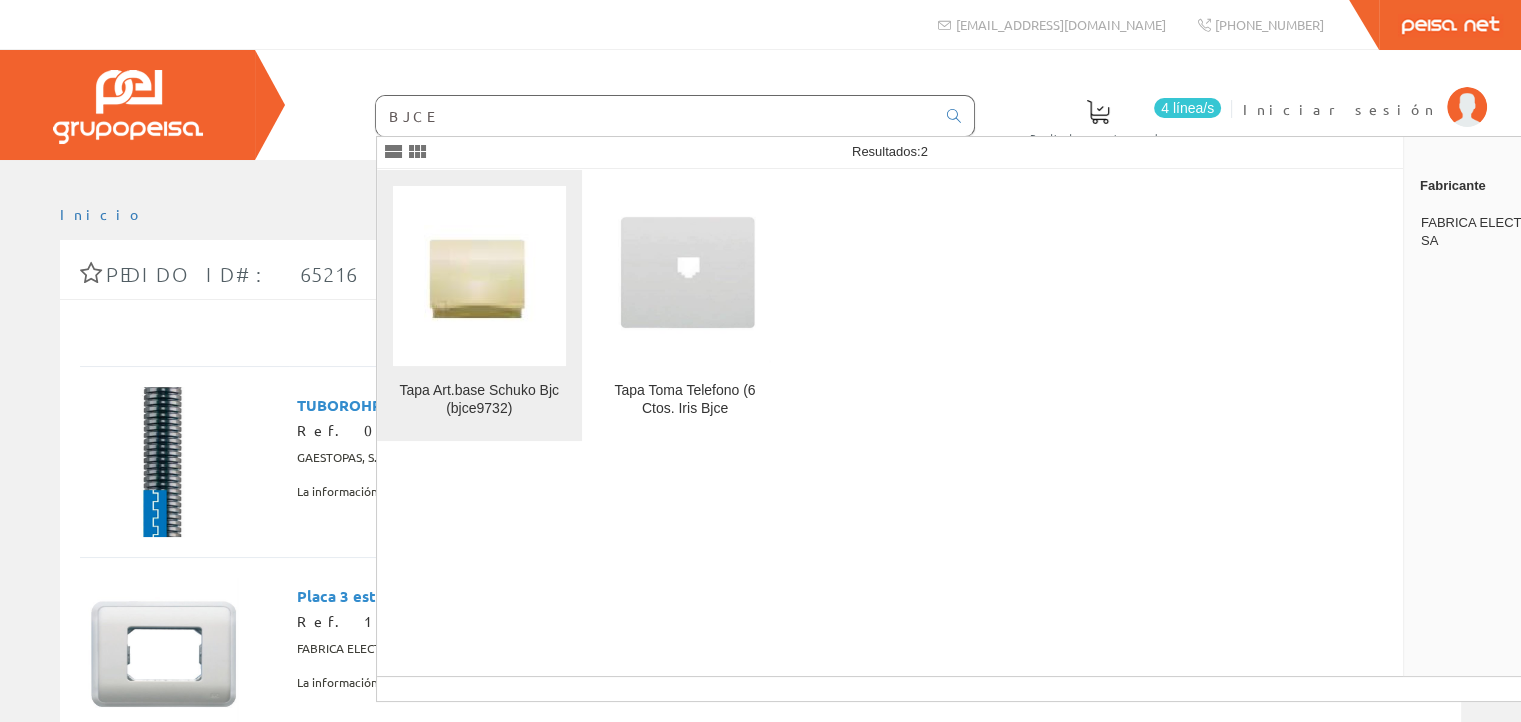 type on "BJCE" 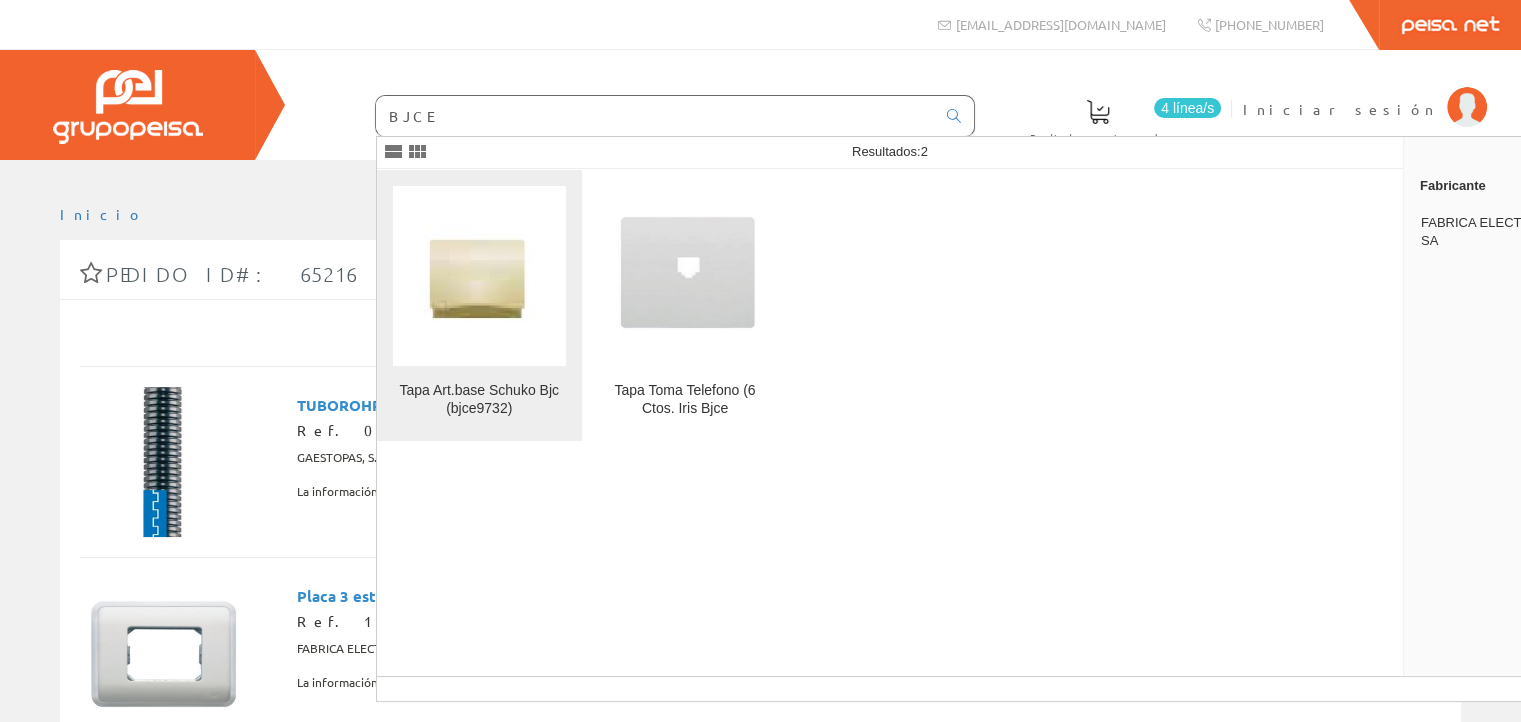 click at bounding box center (479, 276) 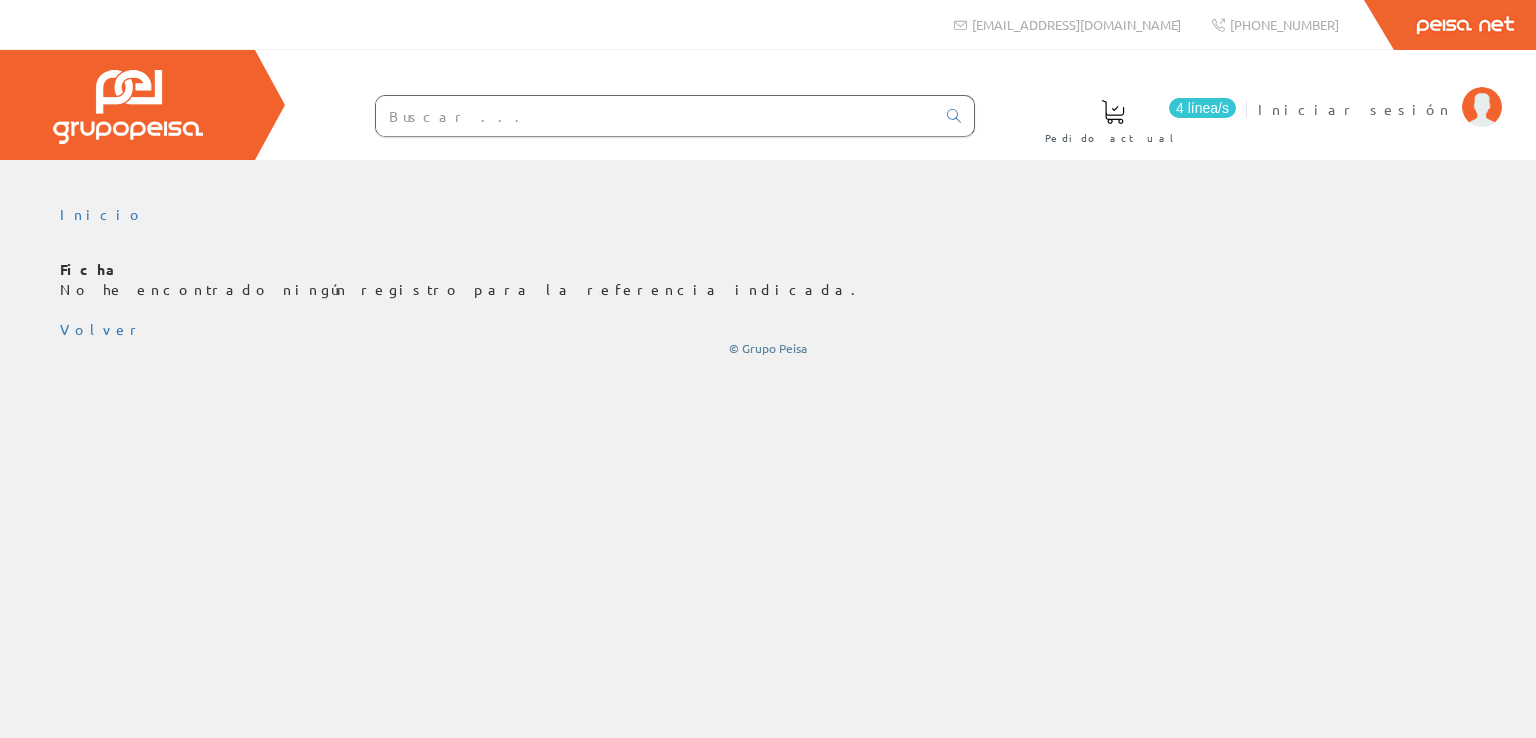 scroll, scrollTop: 0, scrollLeft: 0, axis: both 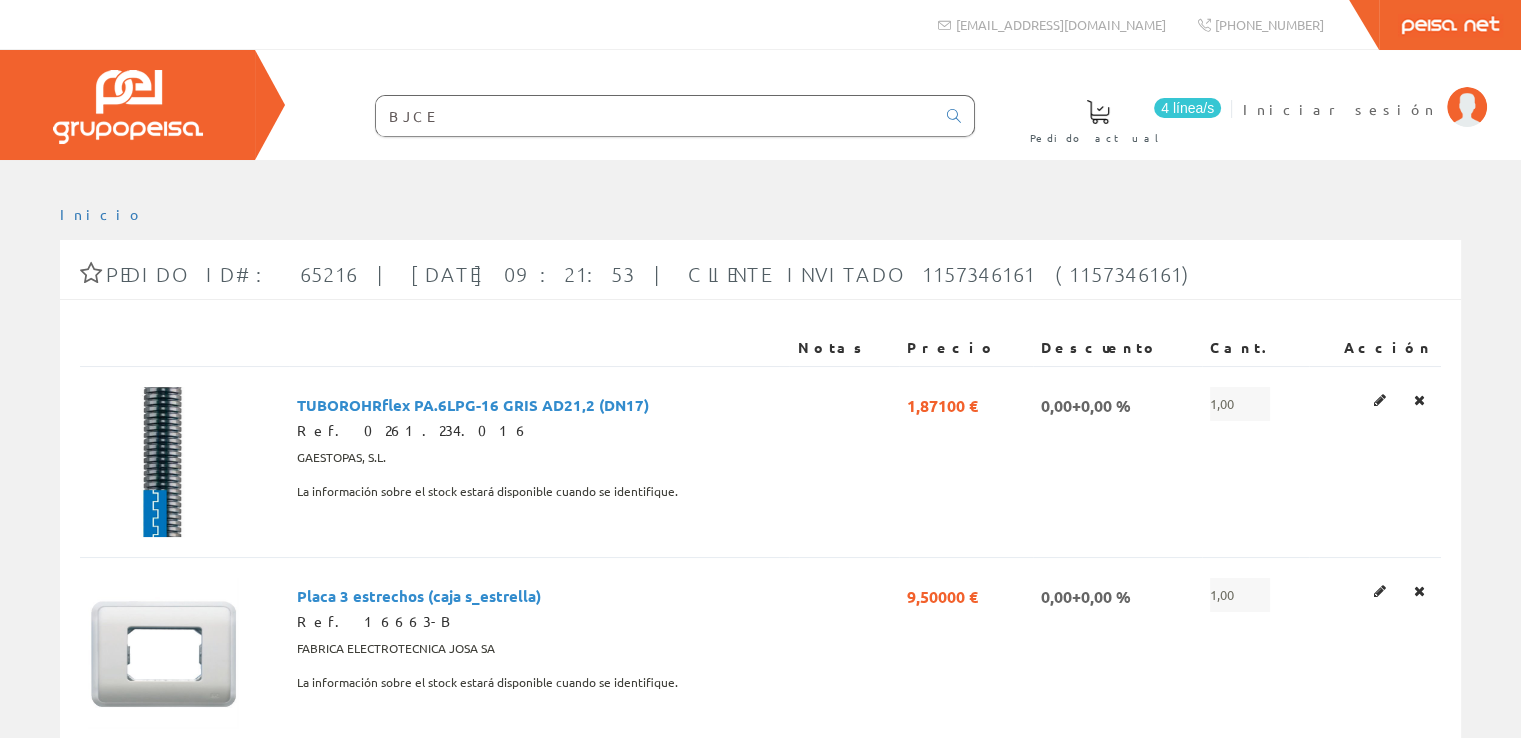 click on "BJCE" at bounding box center [655, 116] 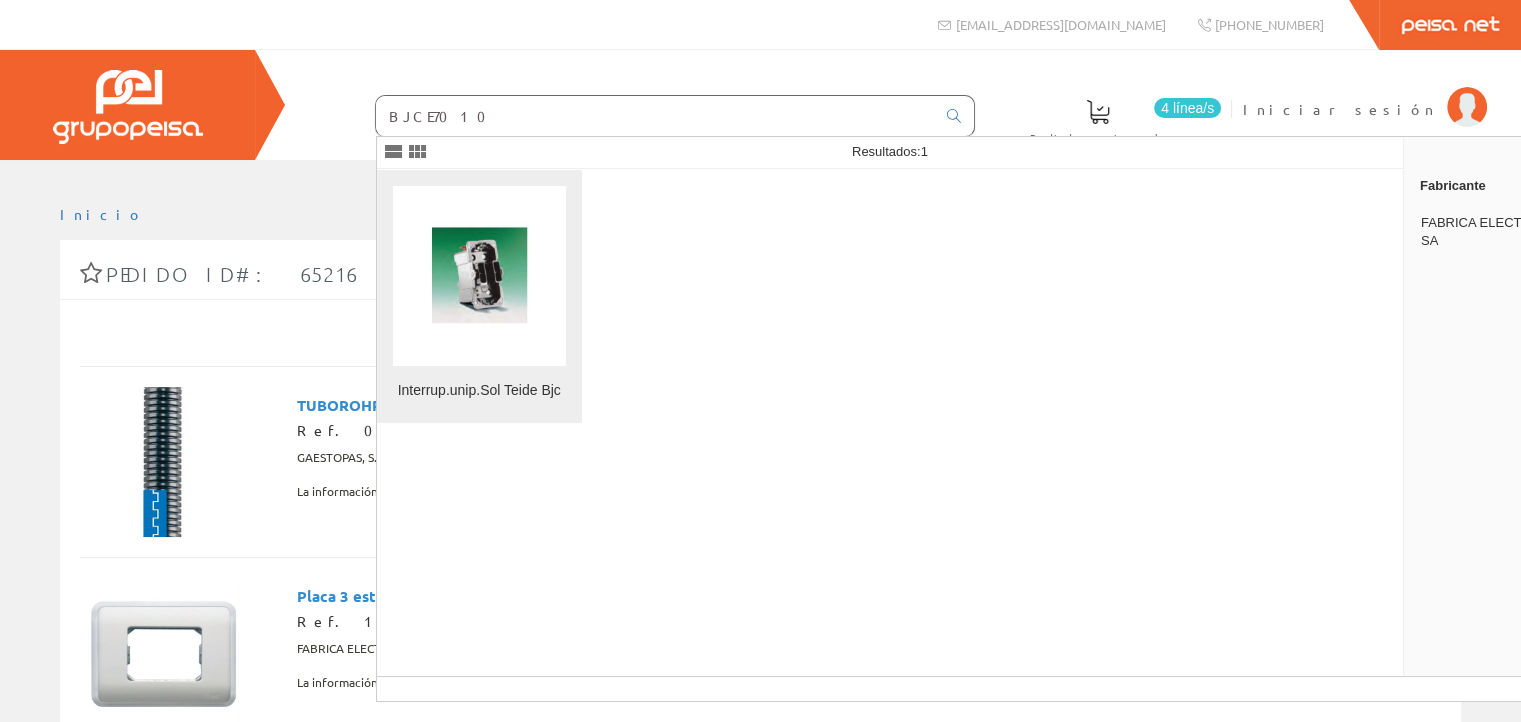 type on "BJCE7010" 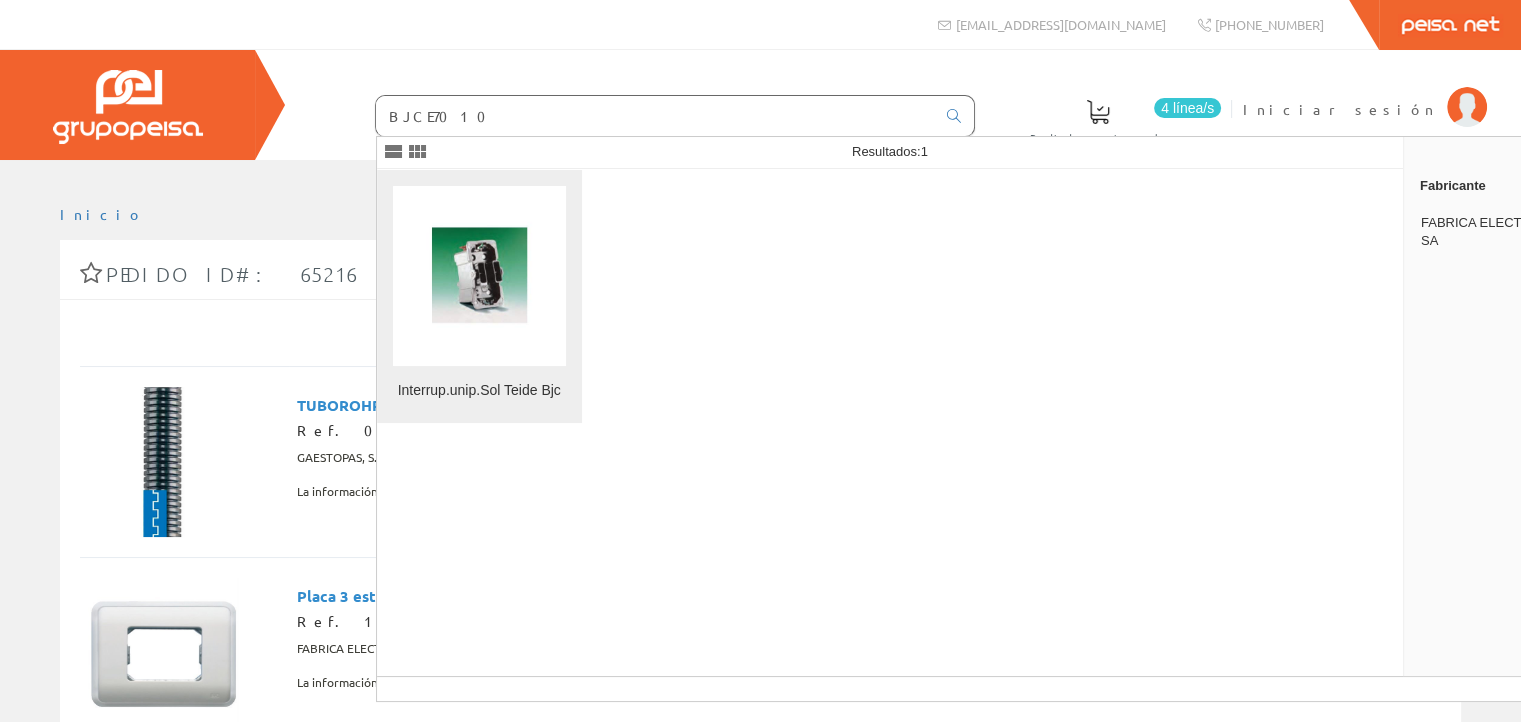 click on "Interrup.unip.Sol Teide Bjc" at bounding box center [479, 296] 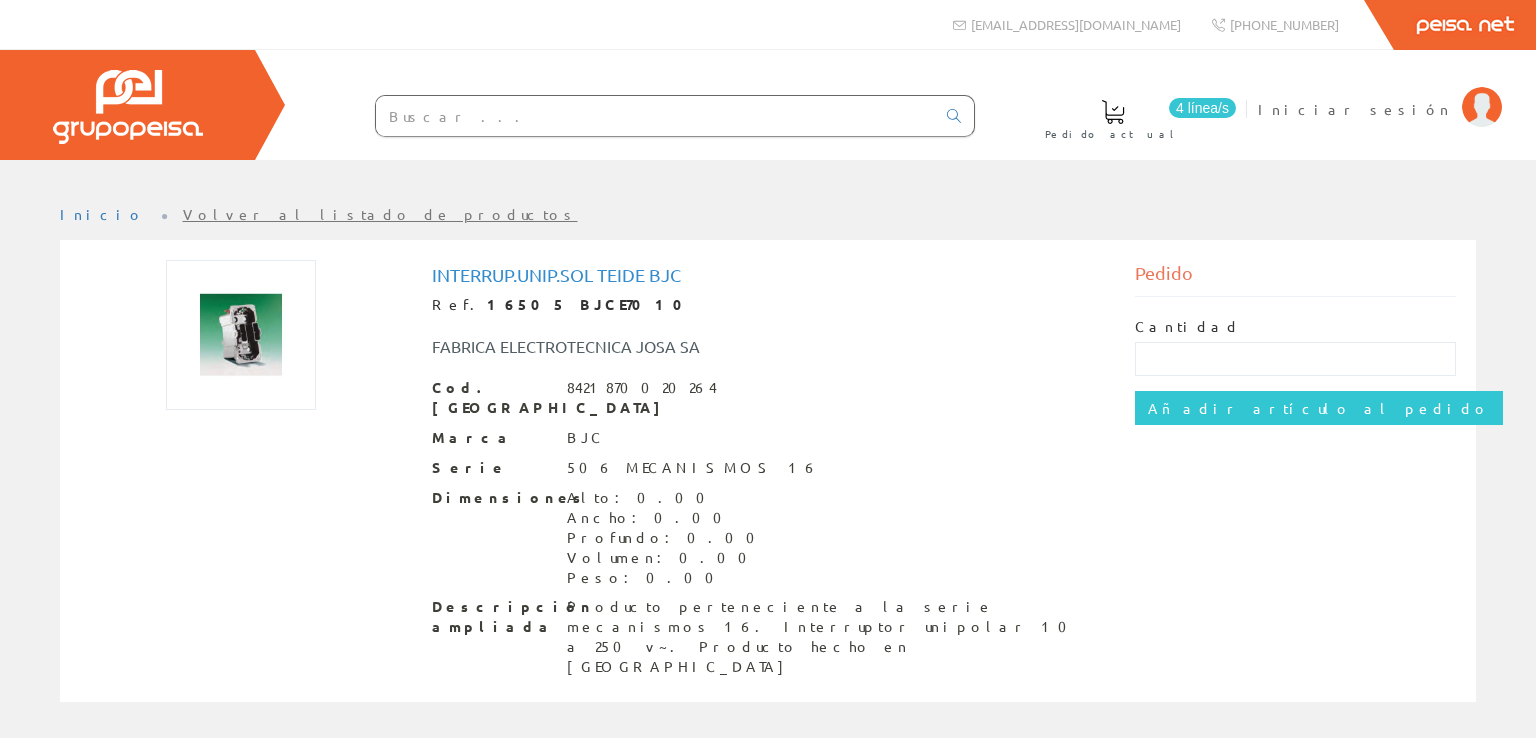 scroll, scrollTop: 0, scrollLeft: 0, axis: both 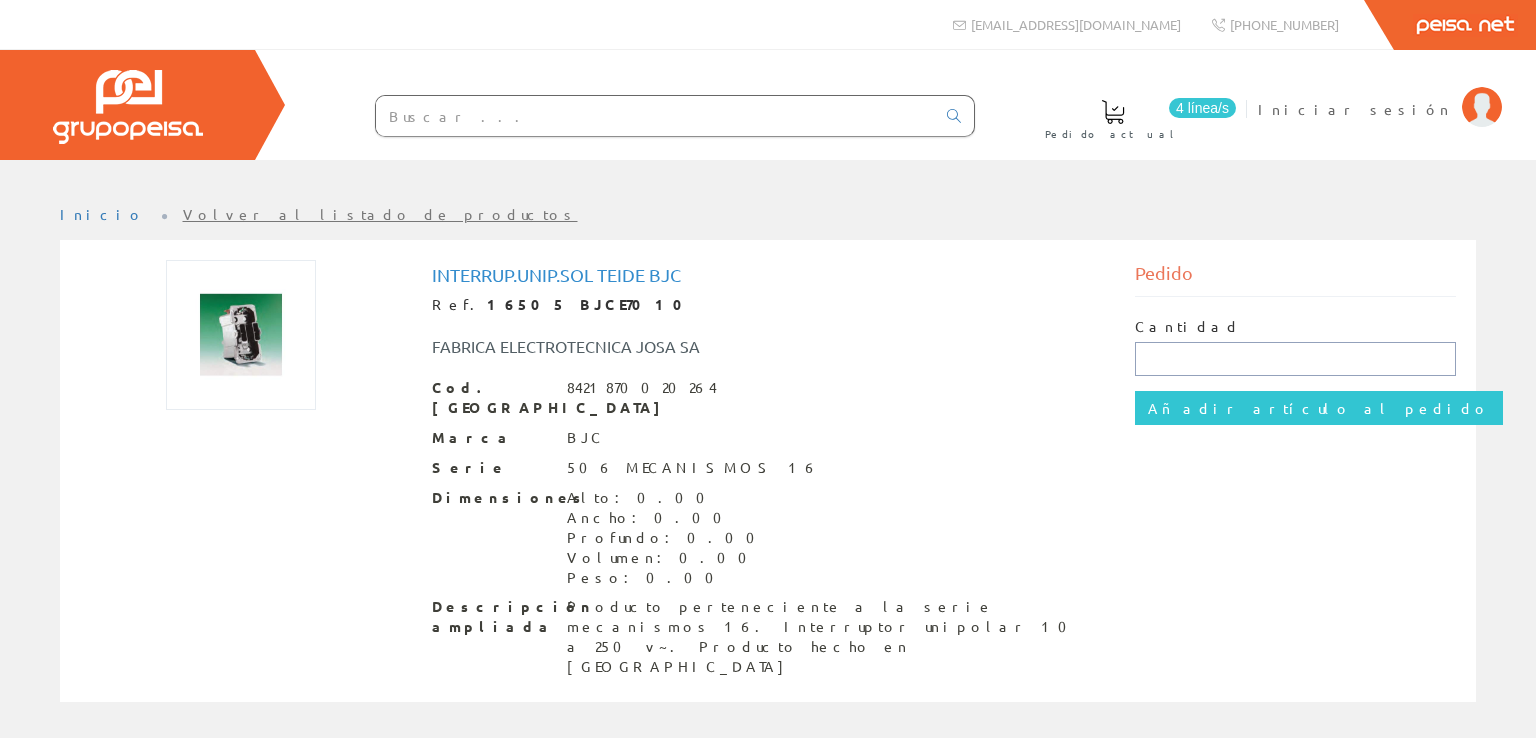 click at bounding box center [1296, 359] 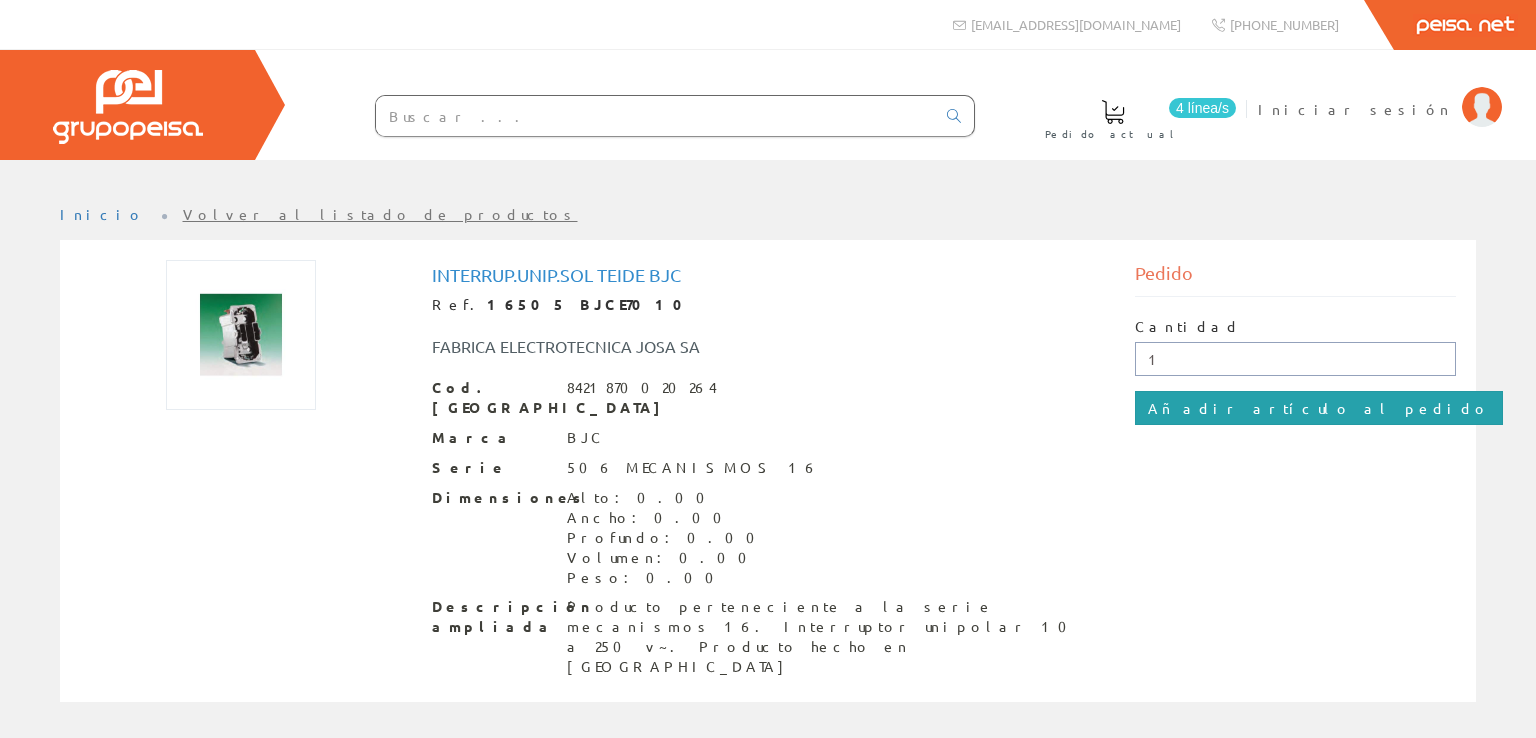 type on "1" 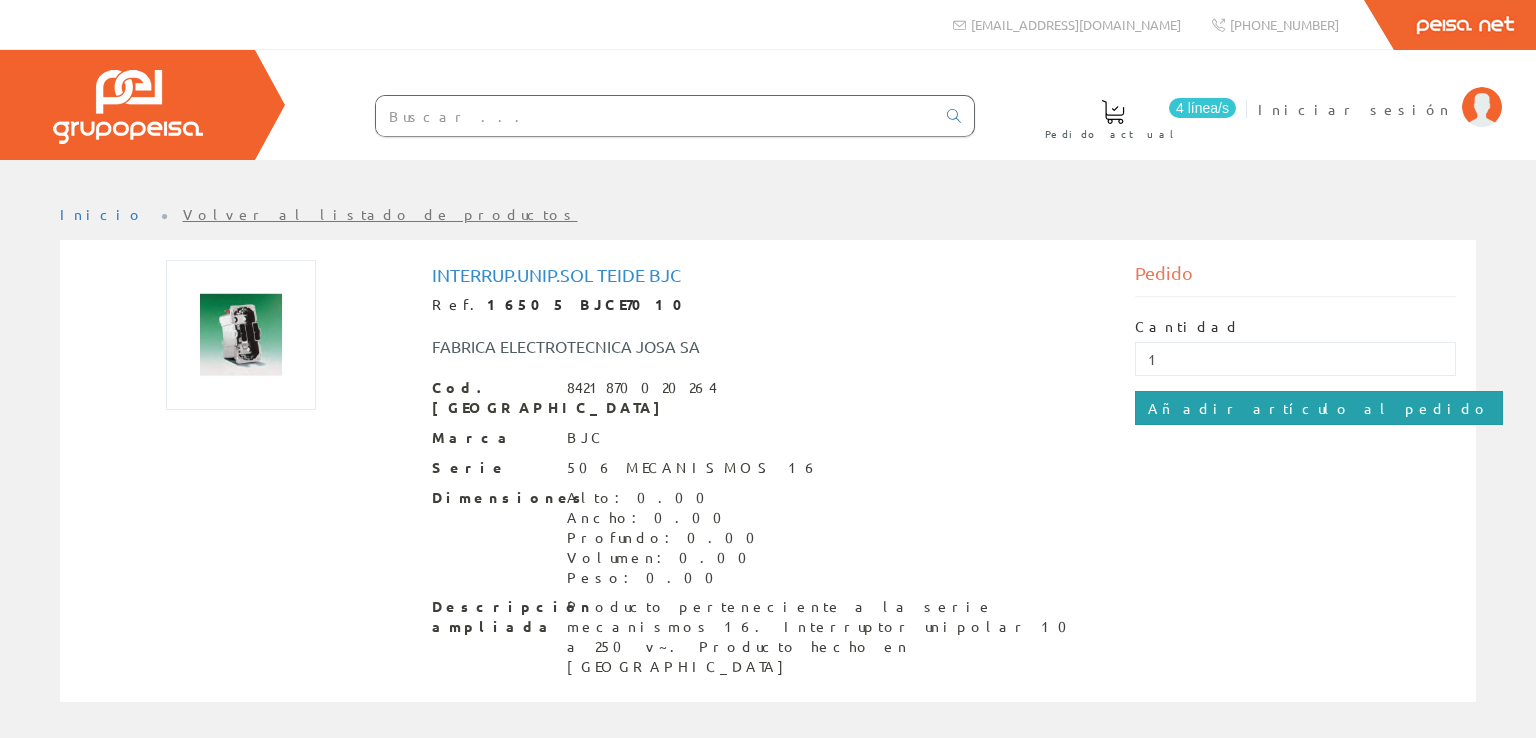 click on "Añadir artículo al pedido" at bounding box center [1319, 408] 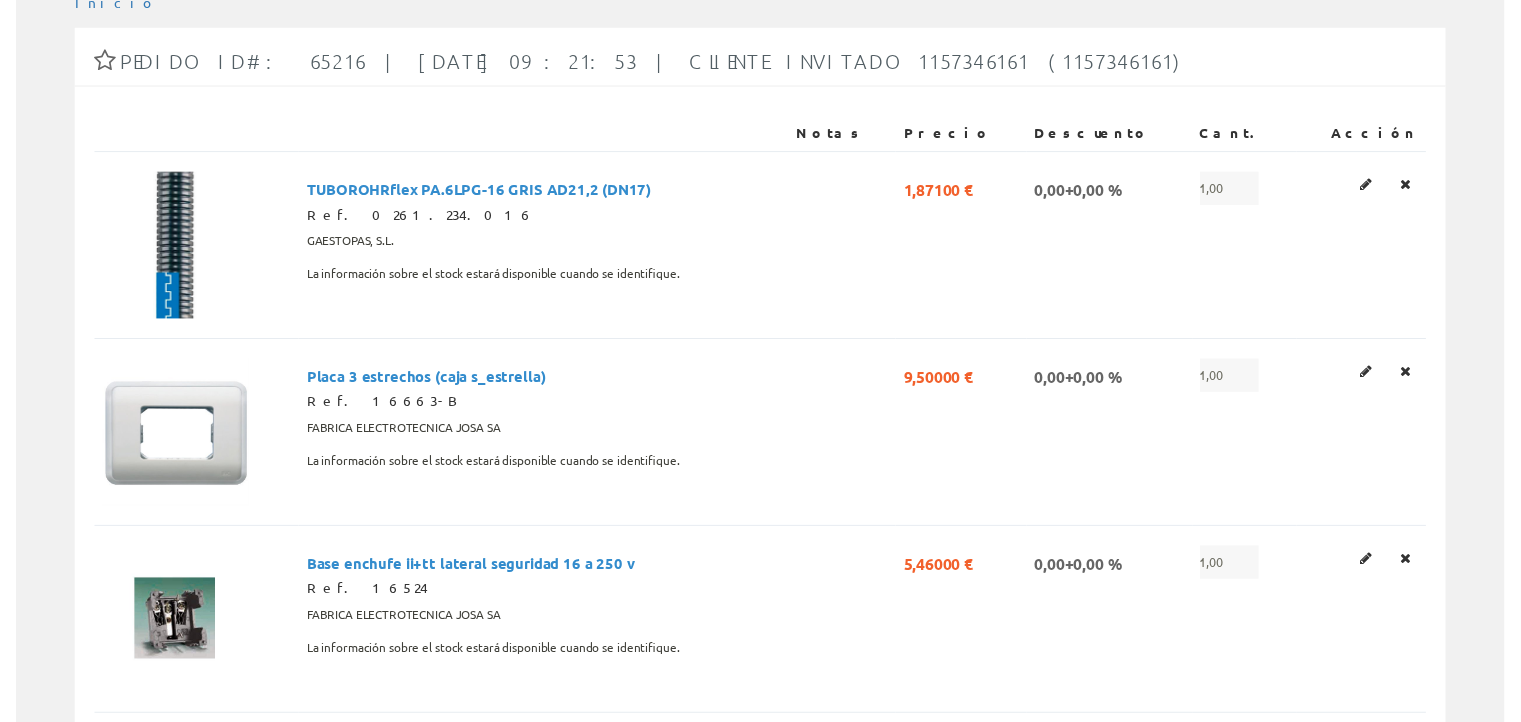 scroll, scrollTop: 0, scrollLeft: 0, axis: both 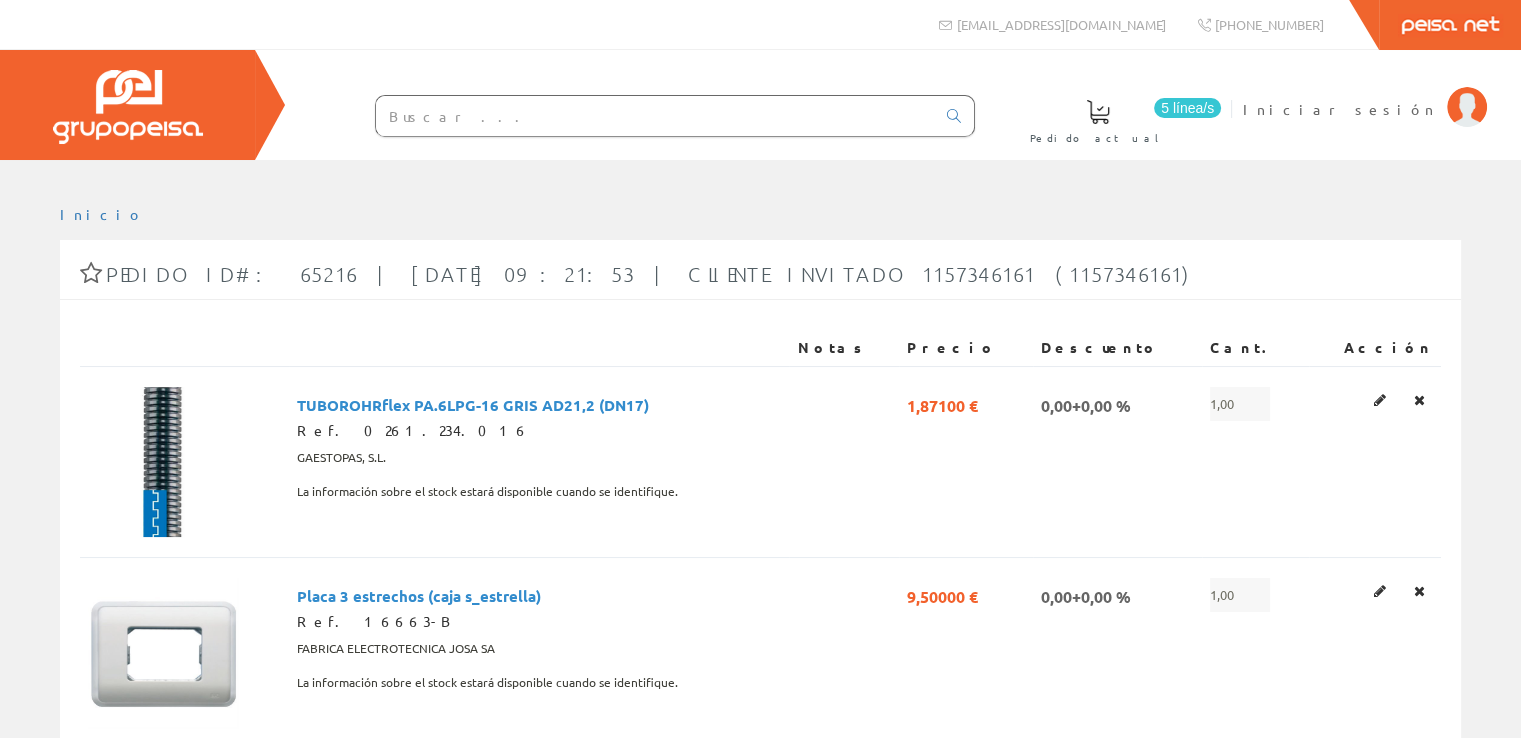 click at bounding box center (655, 116) 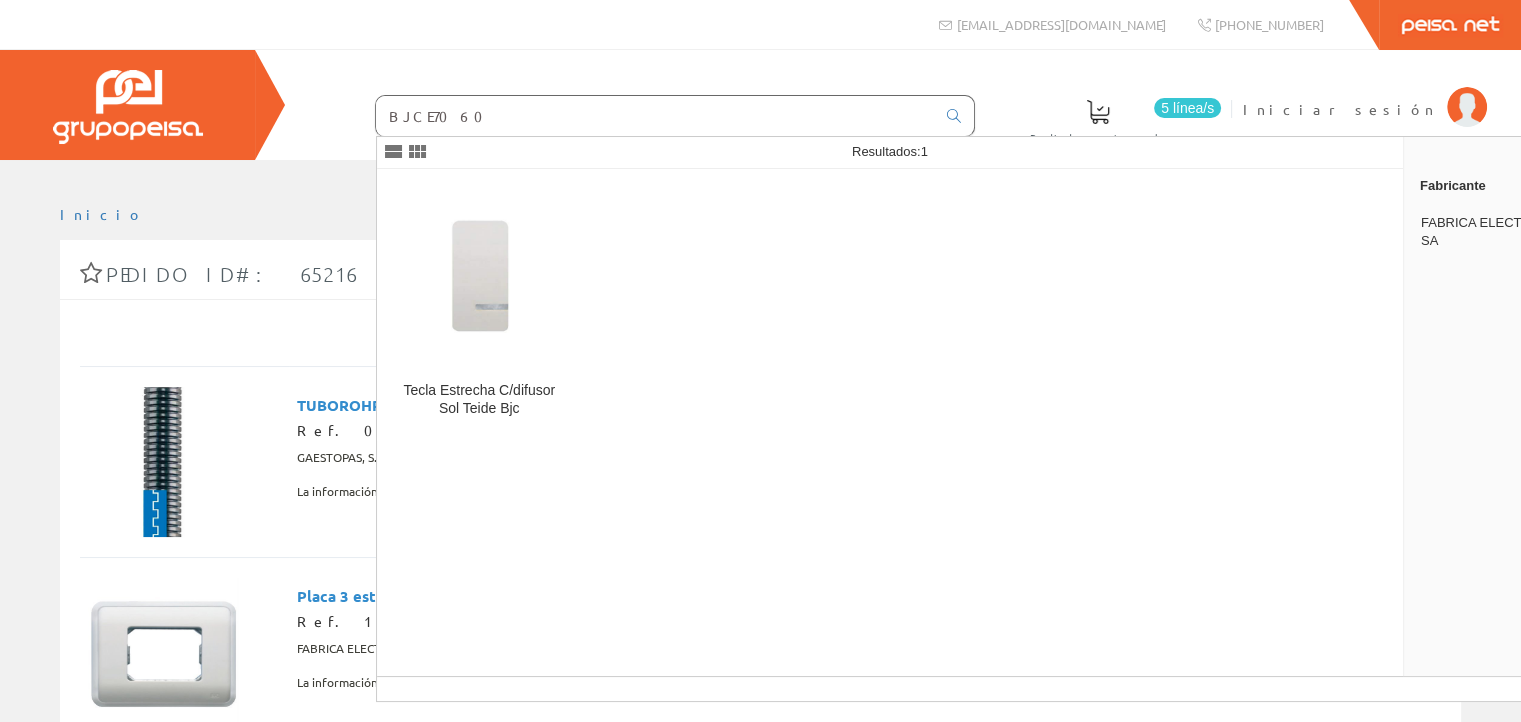 type on "BJCE7060" 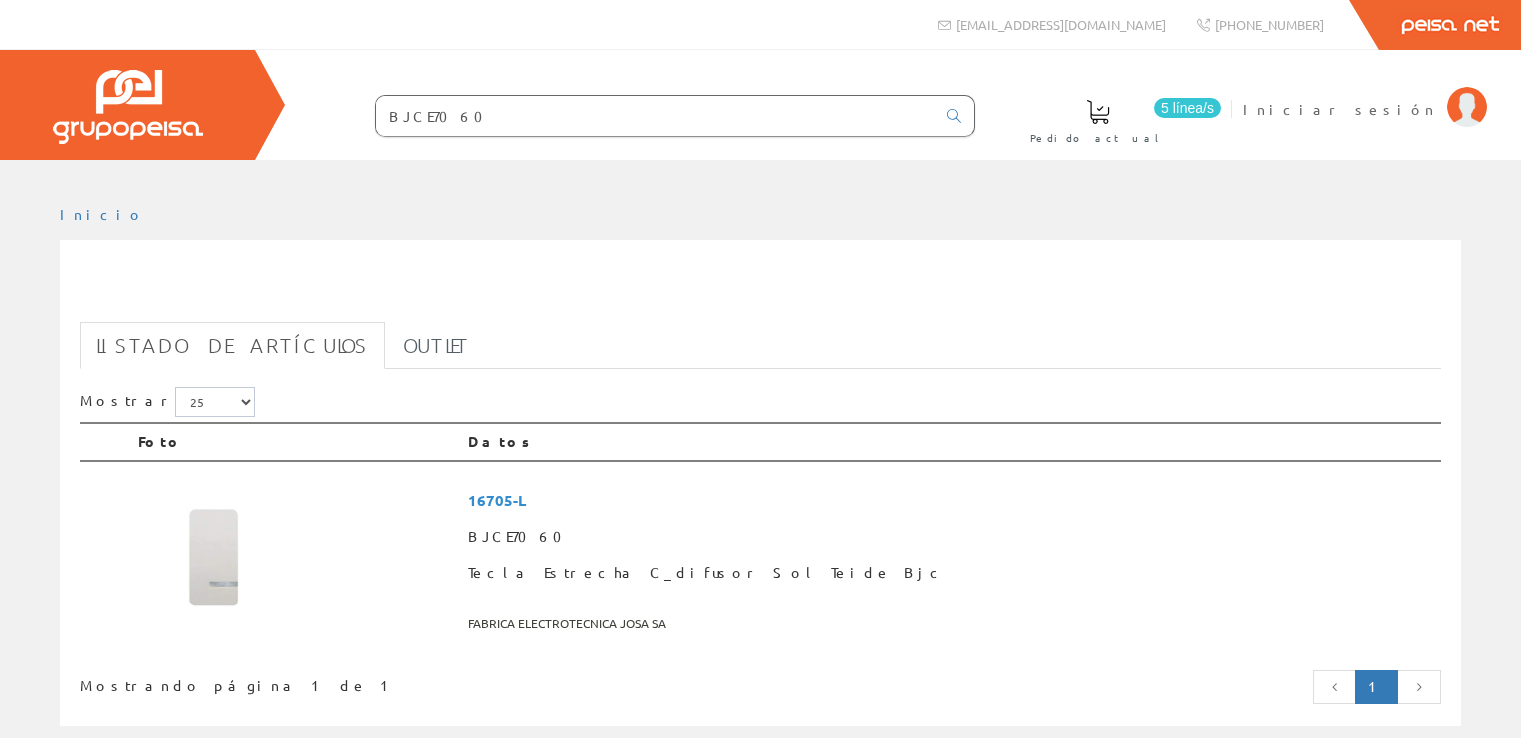 scroll, scrollTop: 0, scrollLeft: 0, axis: both 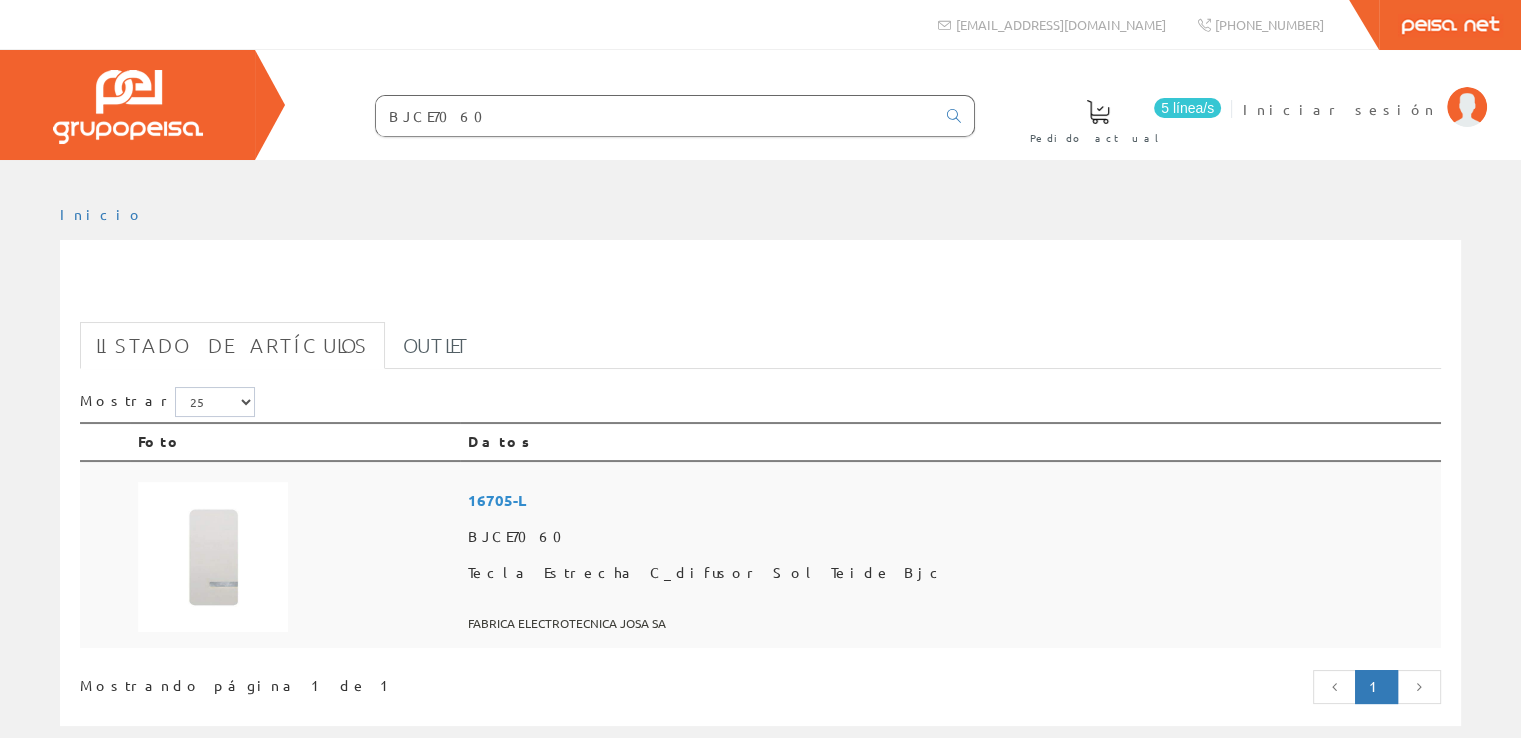 click on "16705-L" at bounding box center [950, 500] 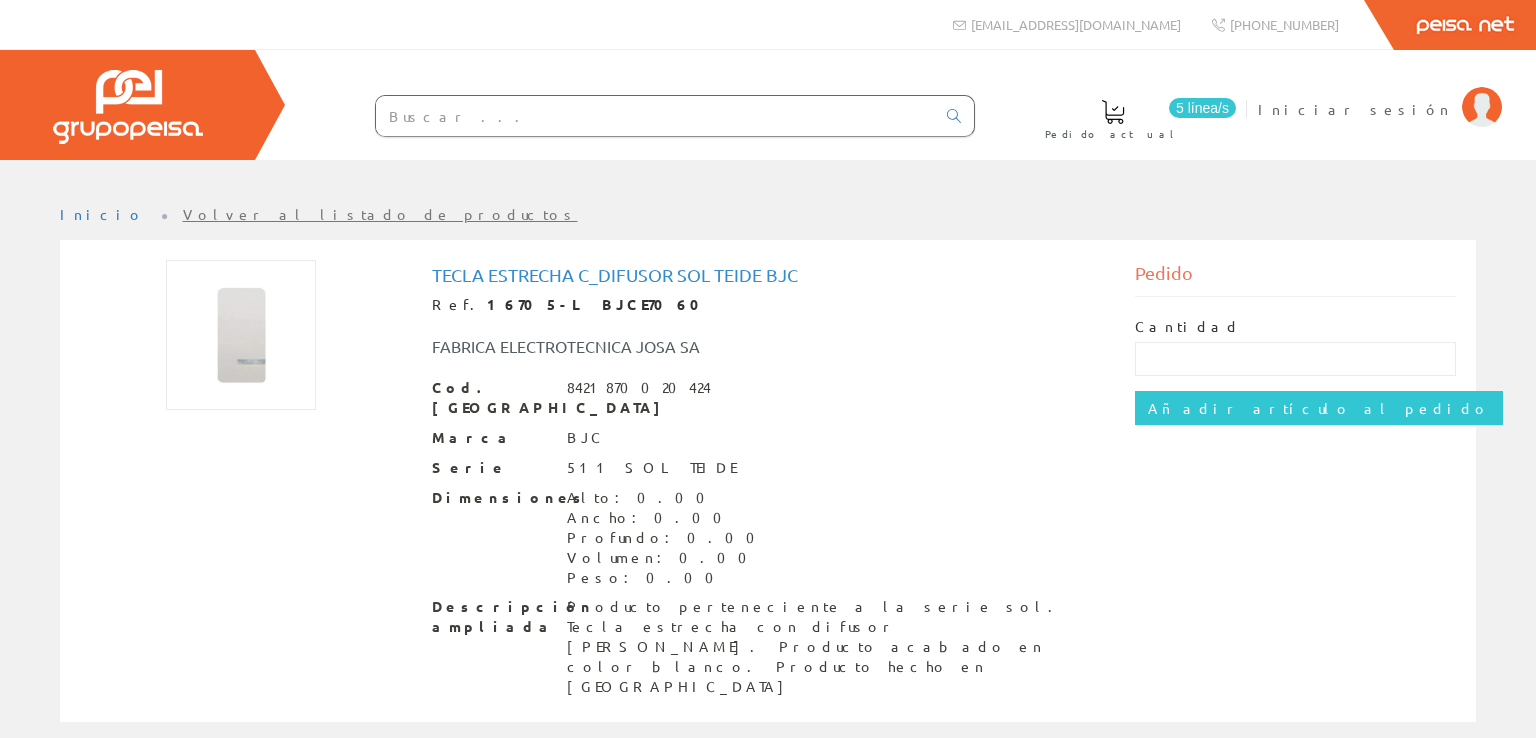 scroll, scrollTop: 0, scrollLeft: 0, axis: both 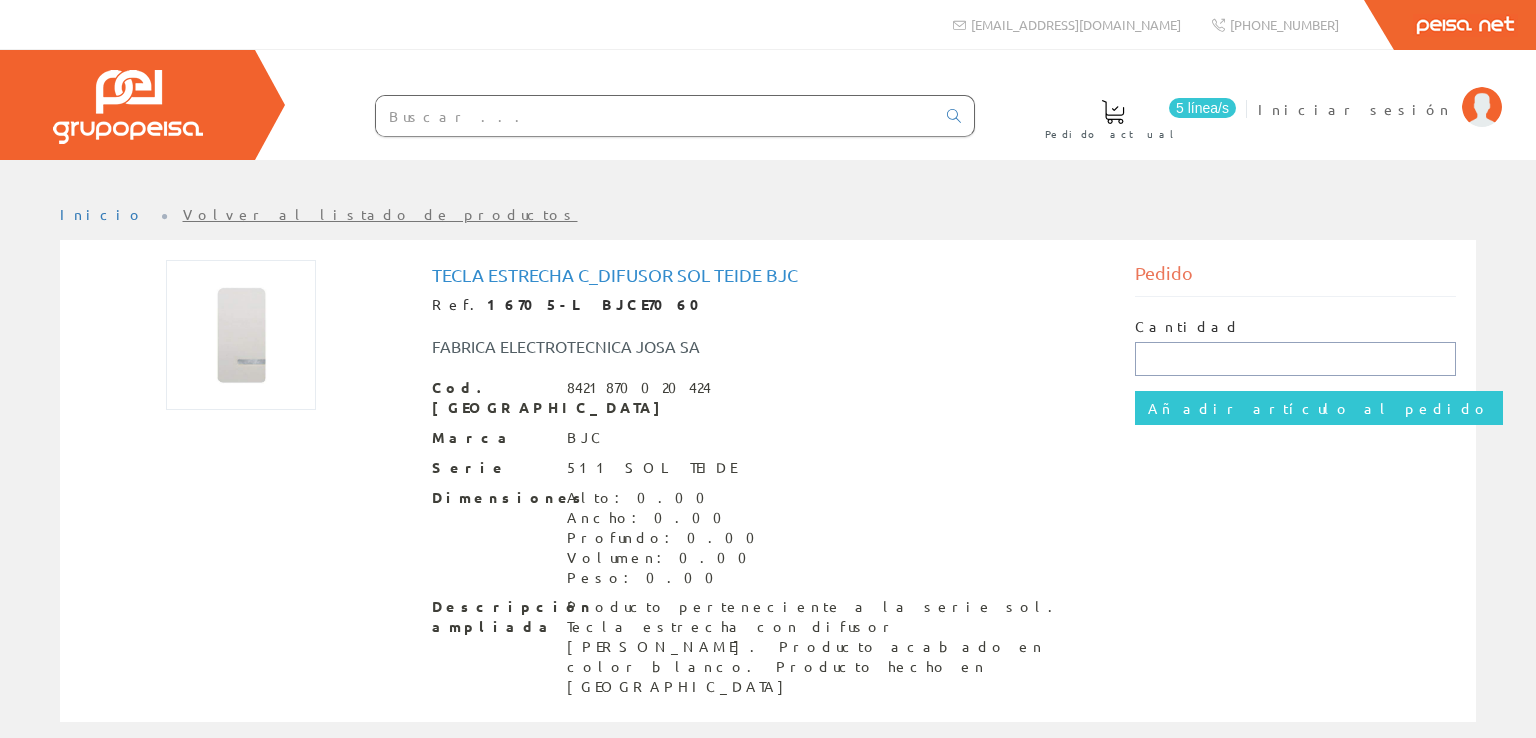 click at bounding box center [1296, 359] 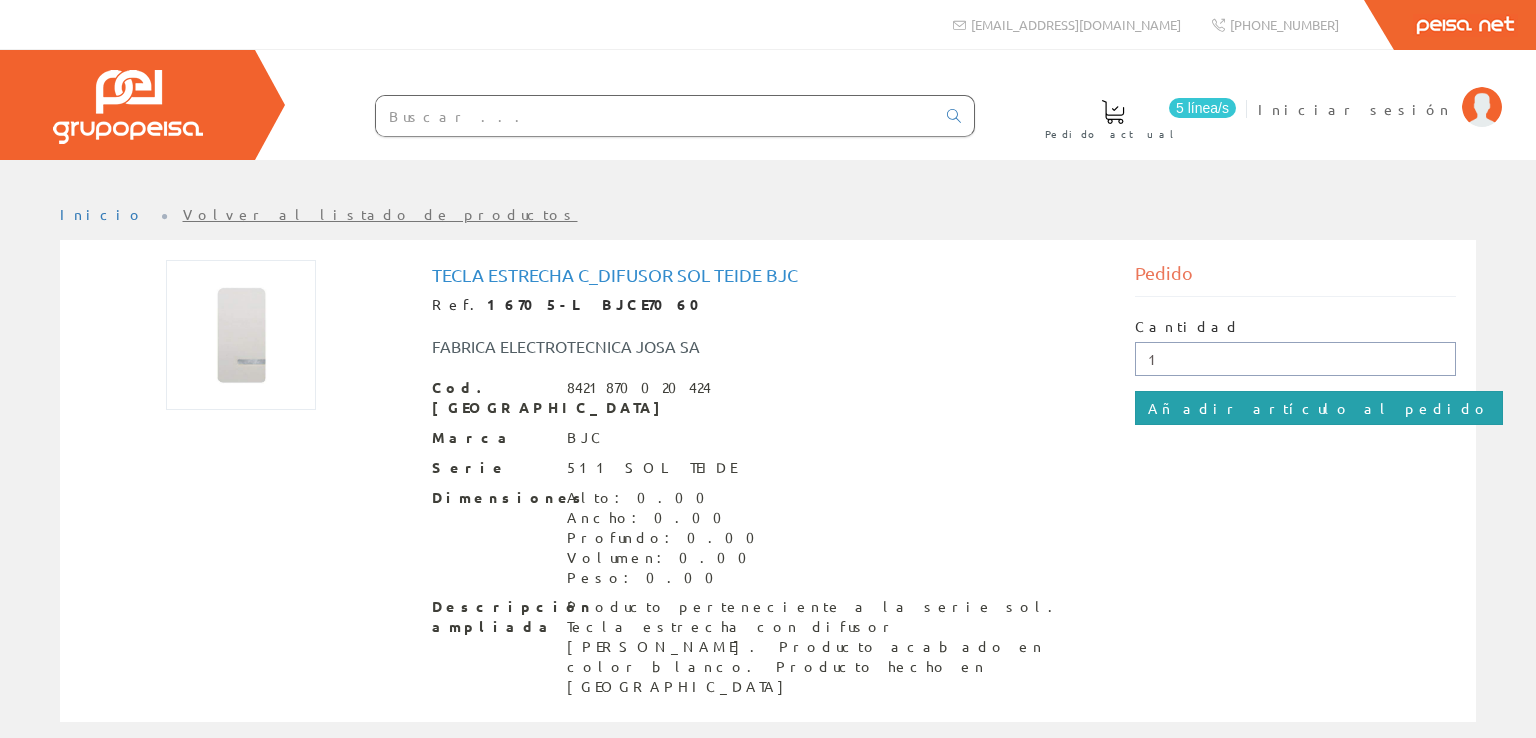type on "1" 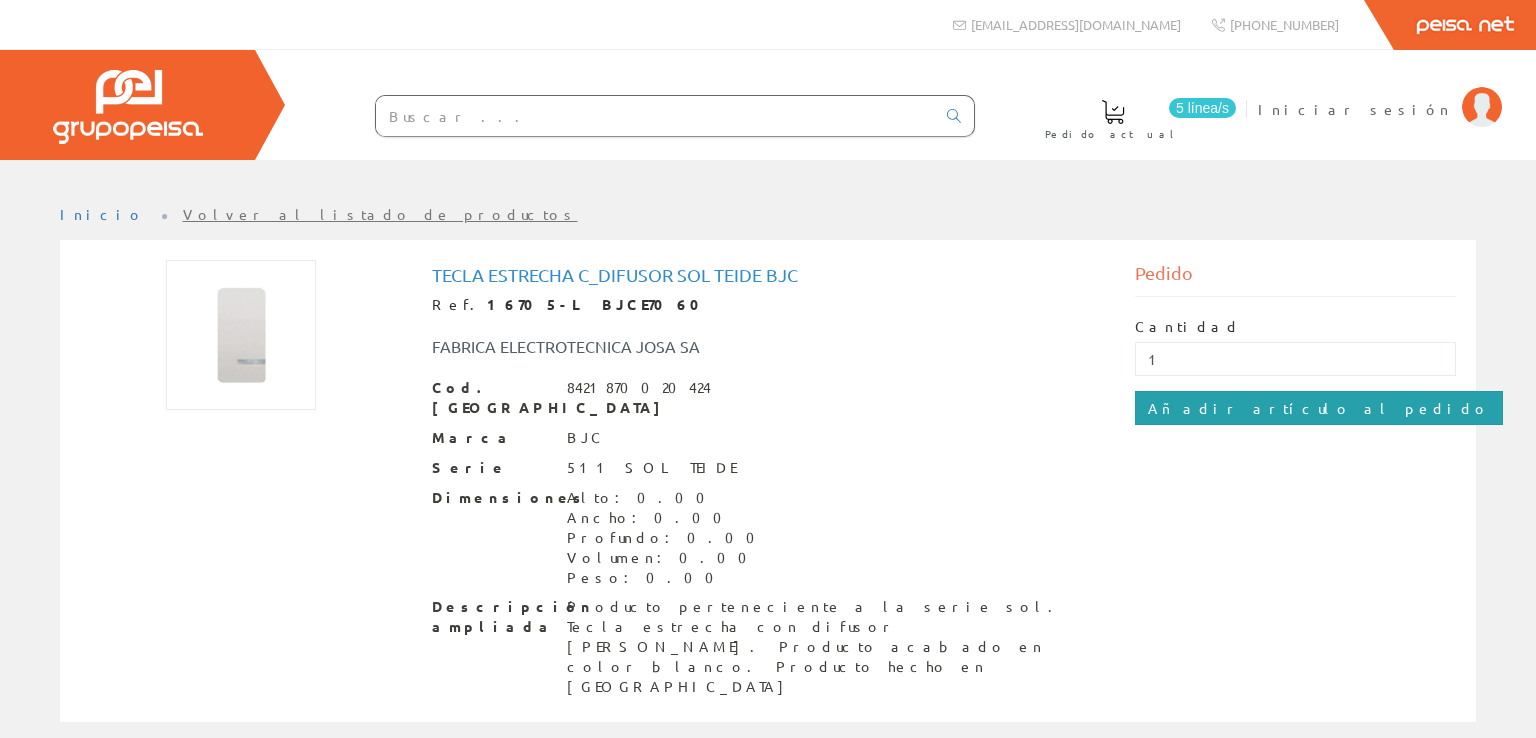 click on "Añadir artículo al pedido" at bounding box center [1319, 408] 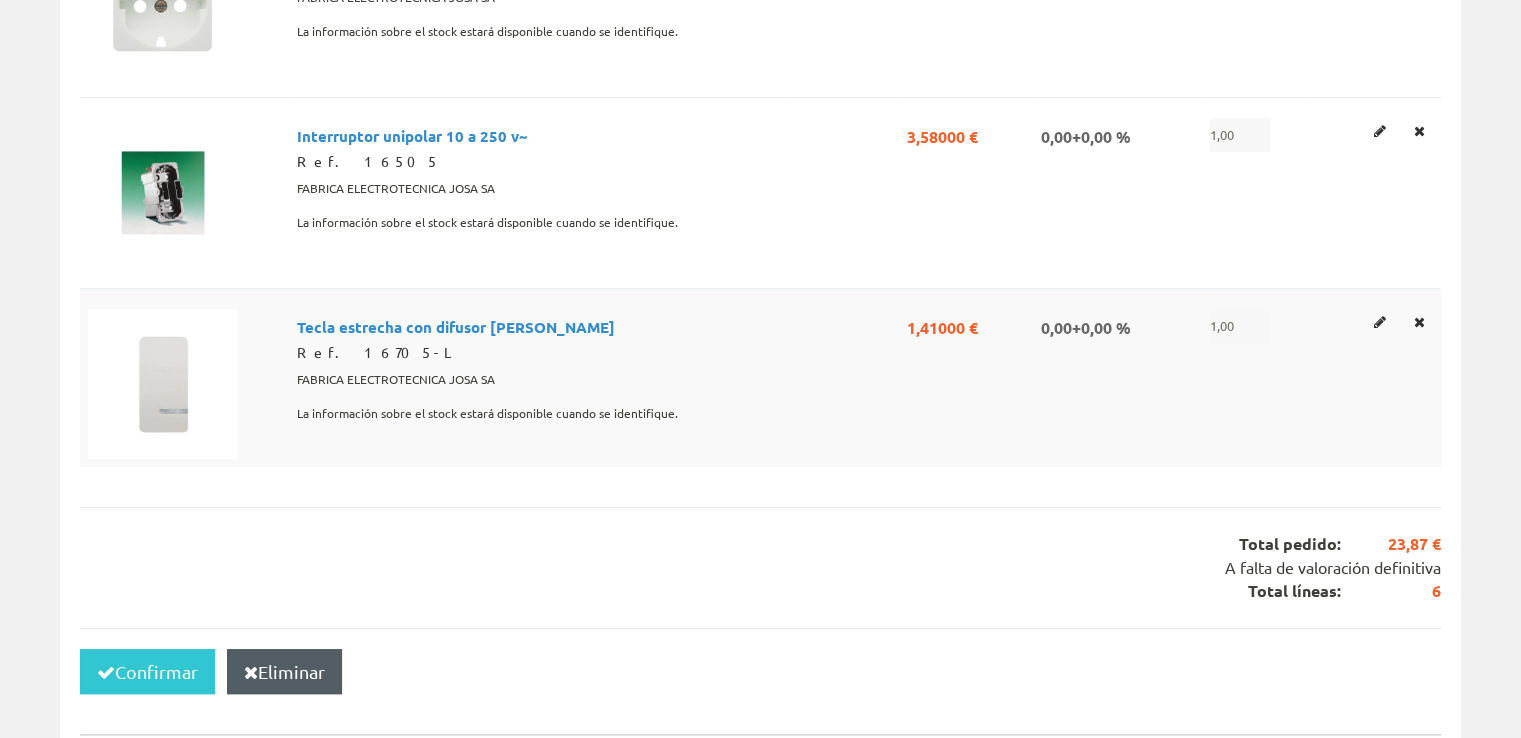 scroll, scrollTop: 1000, scrollLeft: 0, axis: vertical 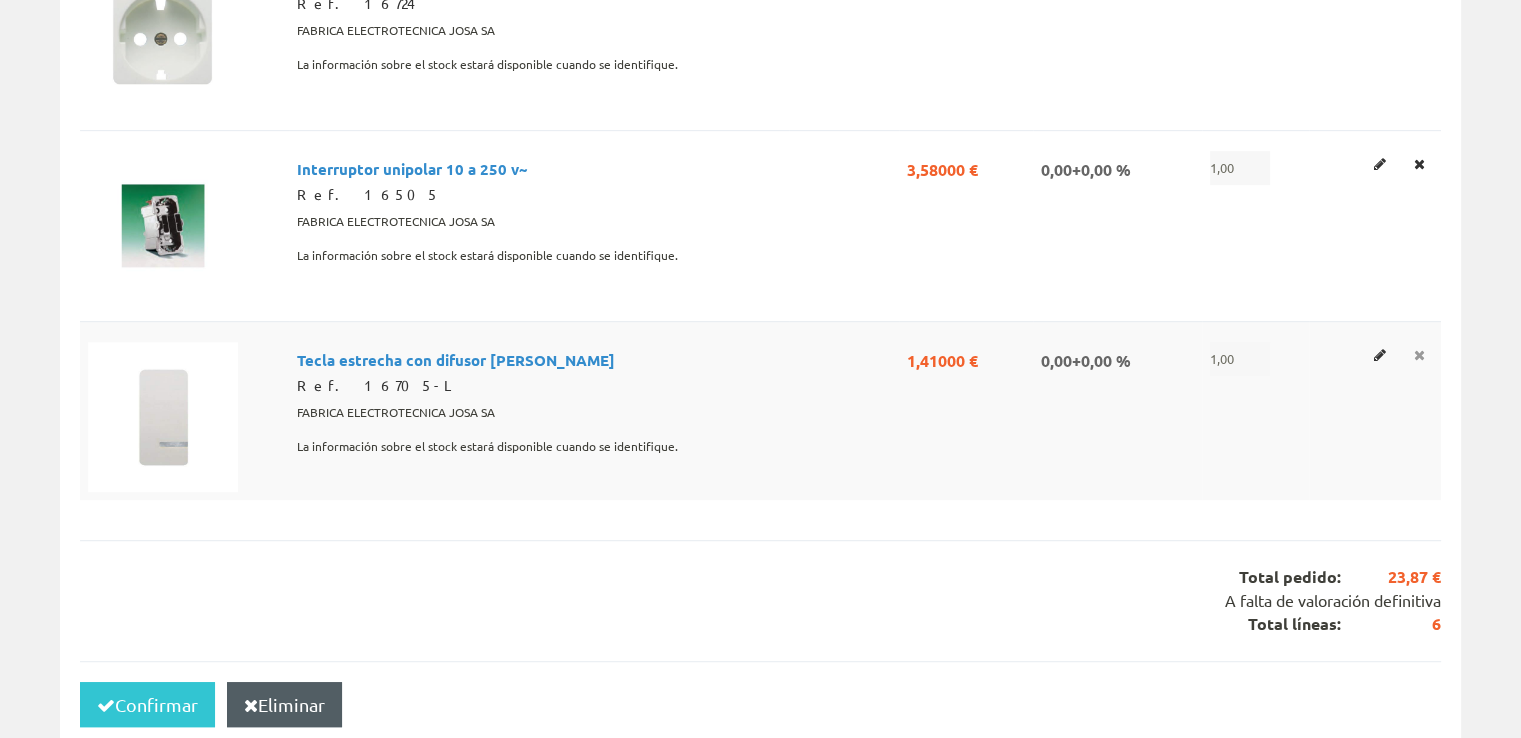 click at bounding box center (1419, -600) 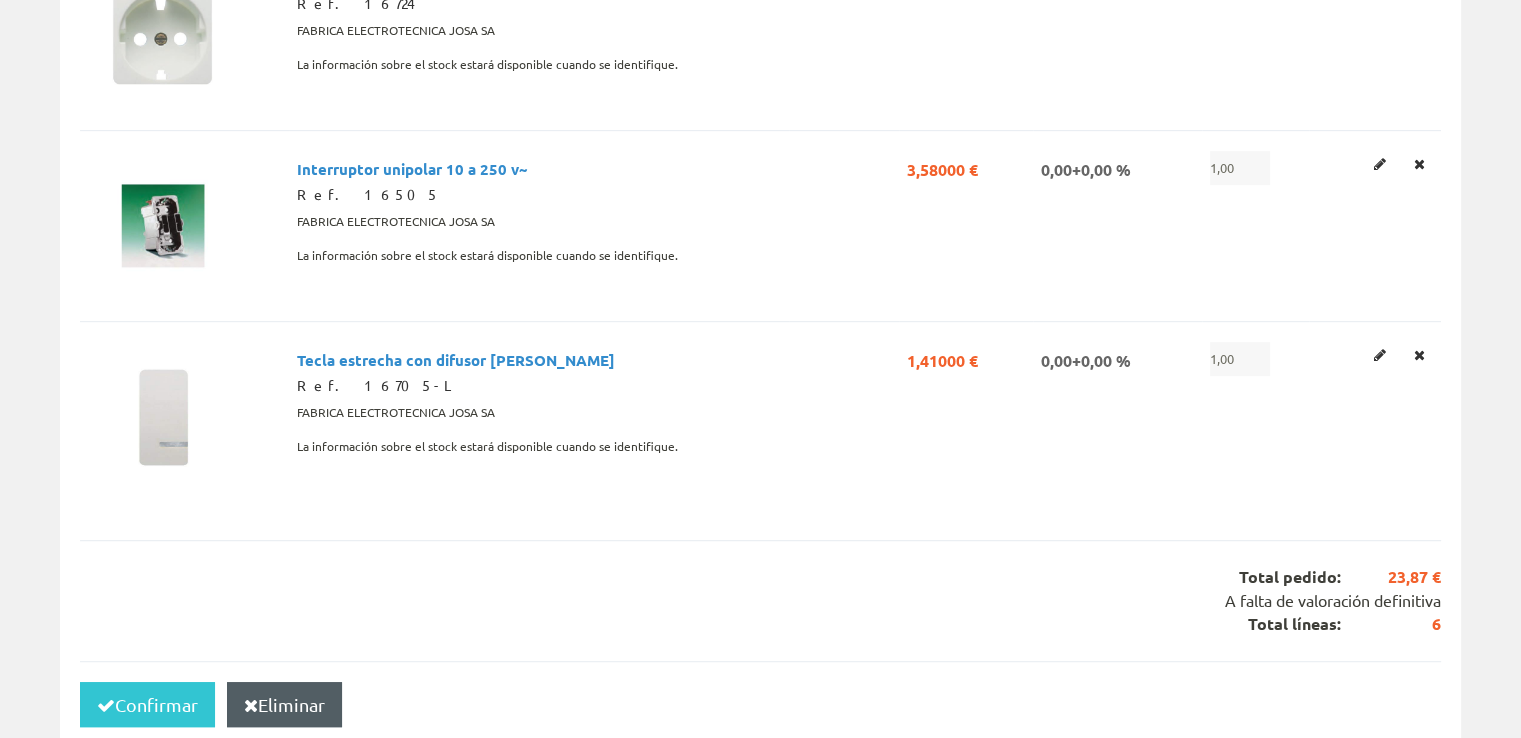 scroll, scrollTop: 0, scrollLeft: 0, axis: both 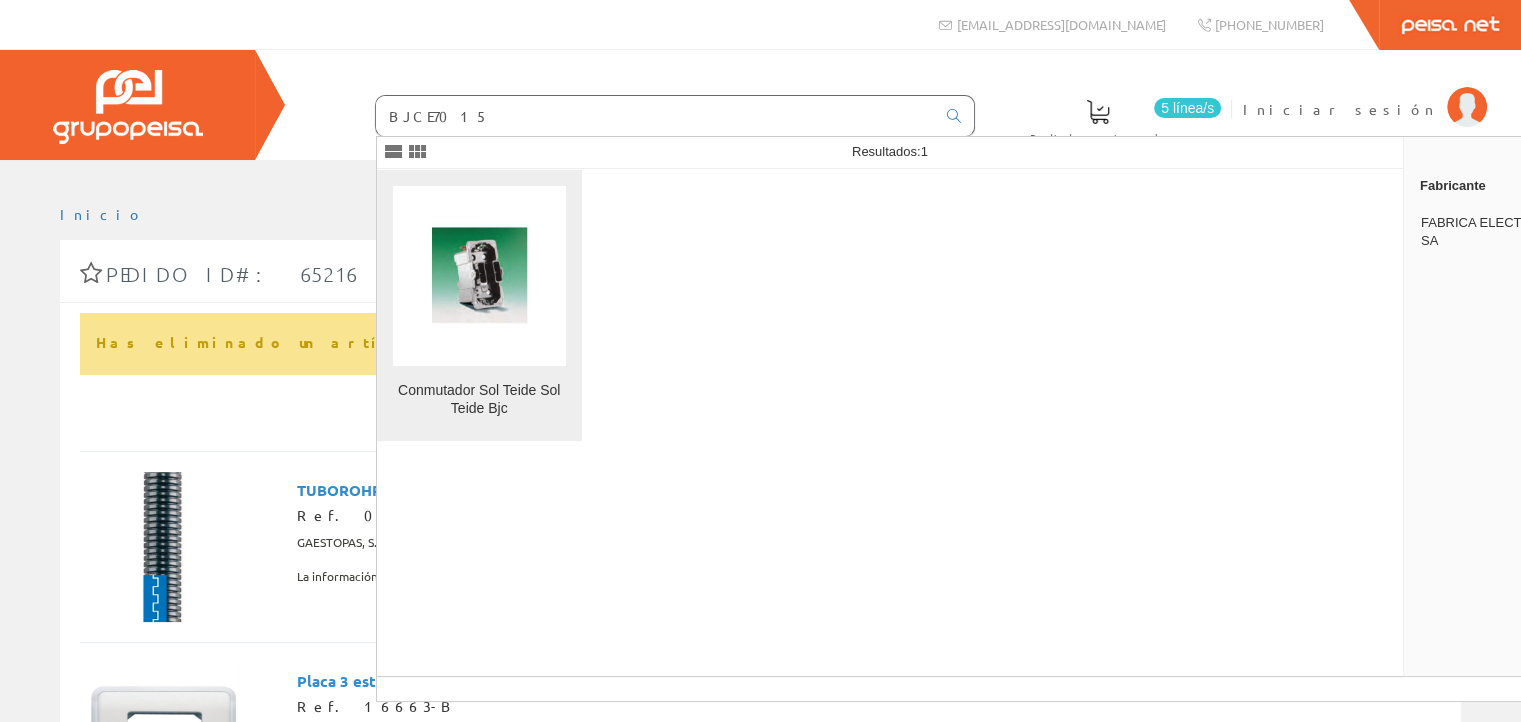 type on "BJCE7015" 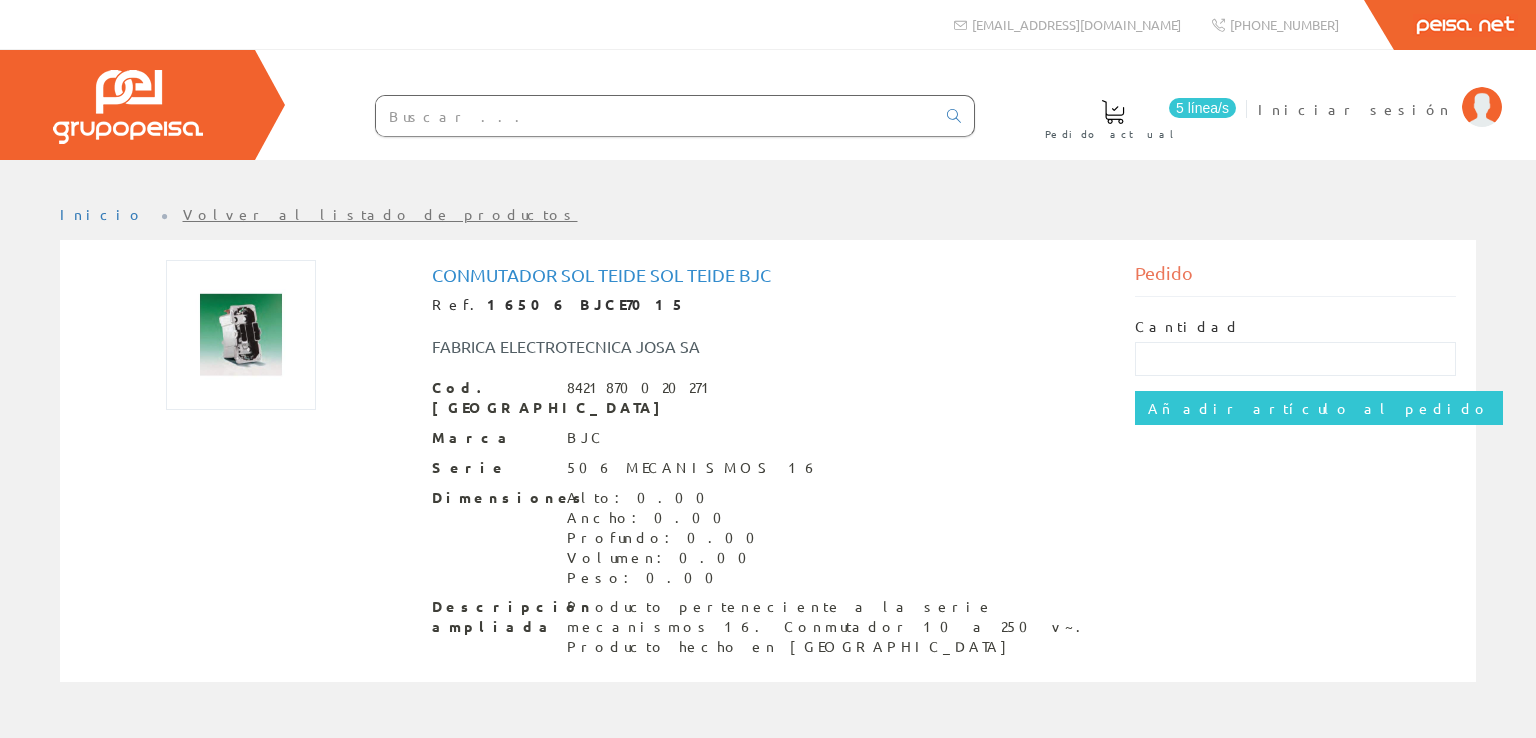 scroll, scrollTop: 0, scrollLeft: 0, axis: both 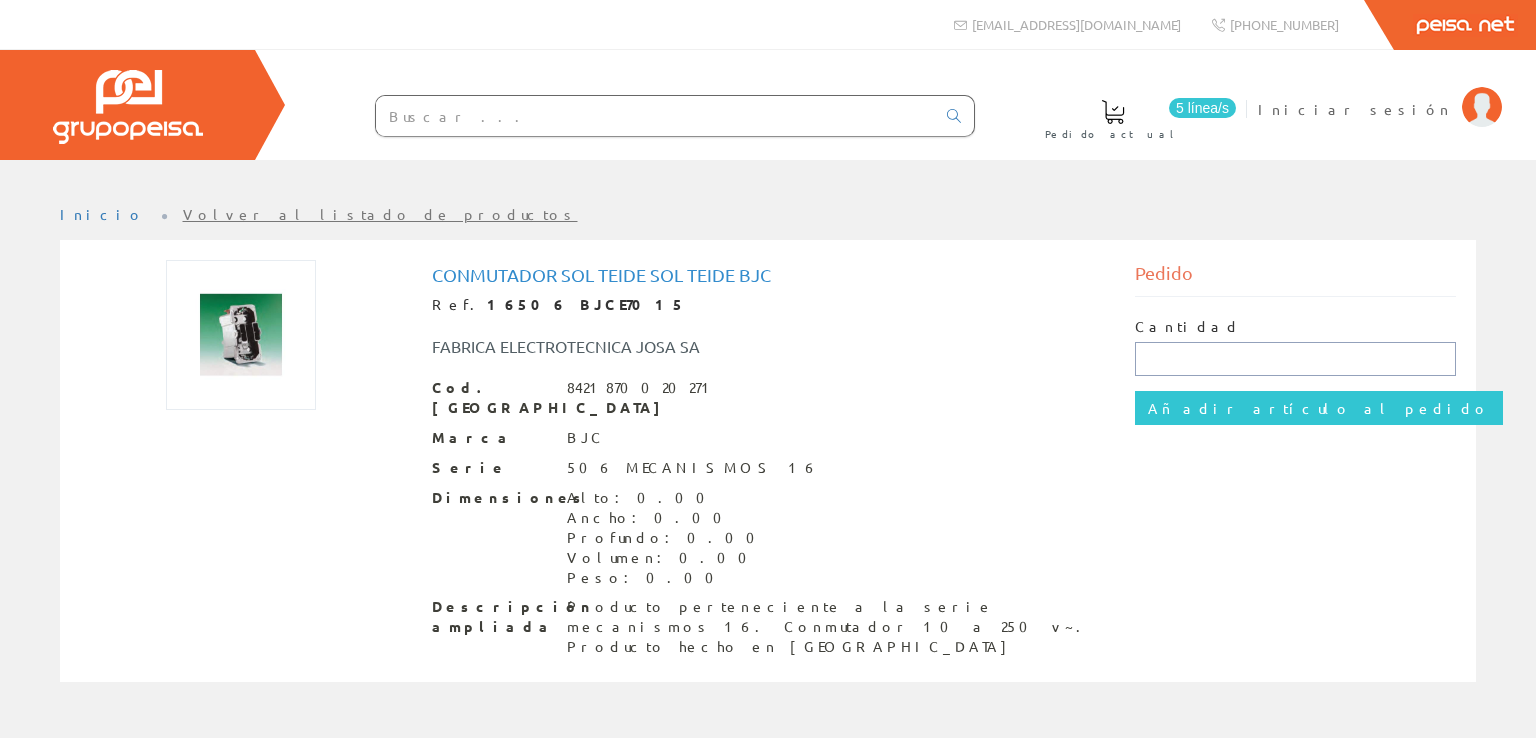 click at bounding box center [1296, 359] 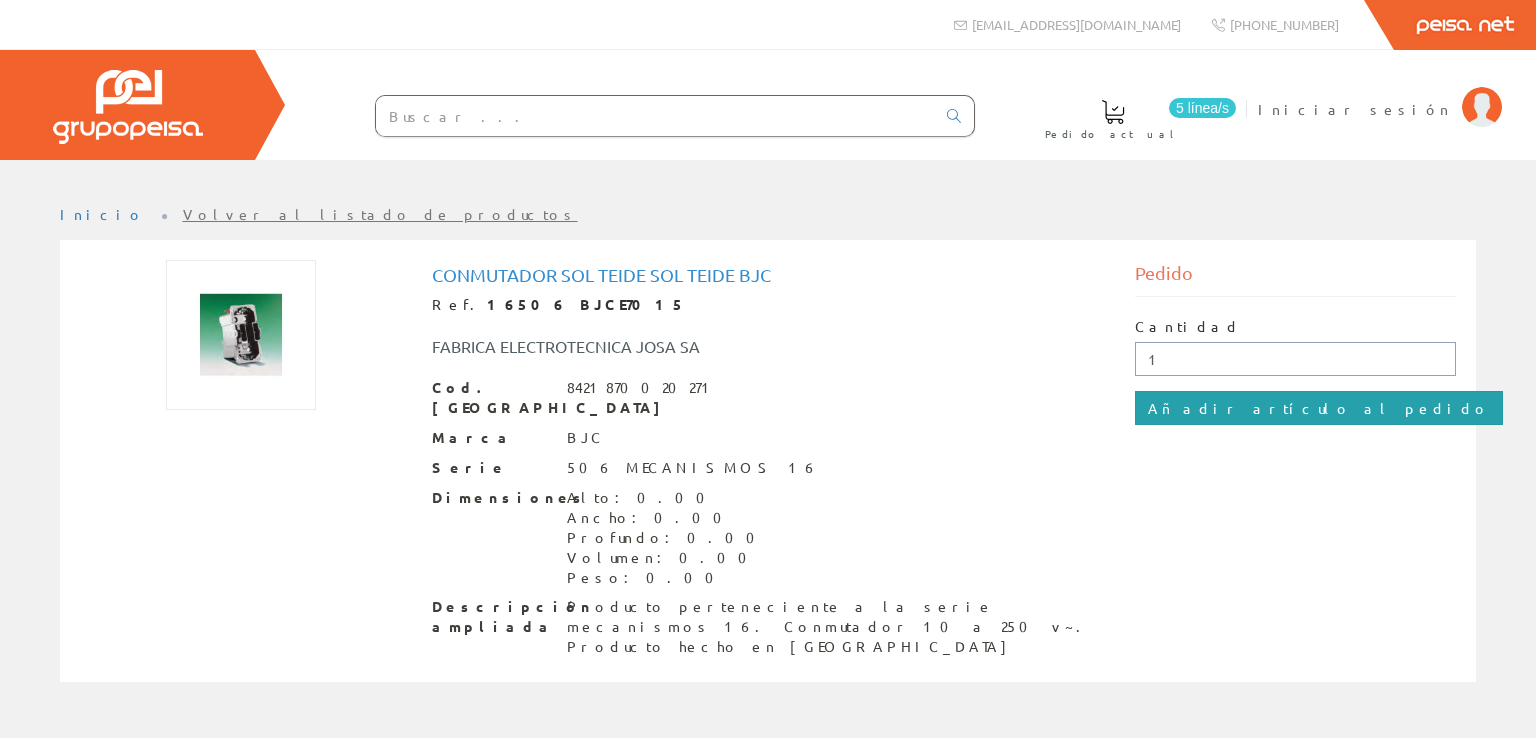 type on "1" 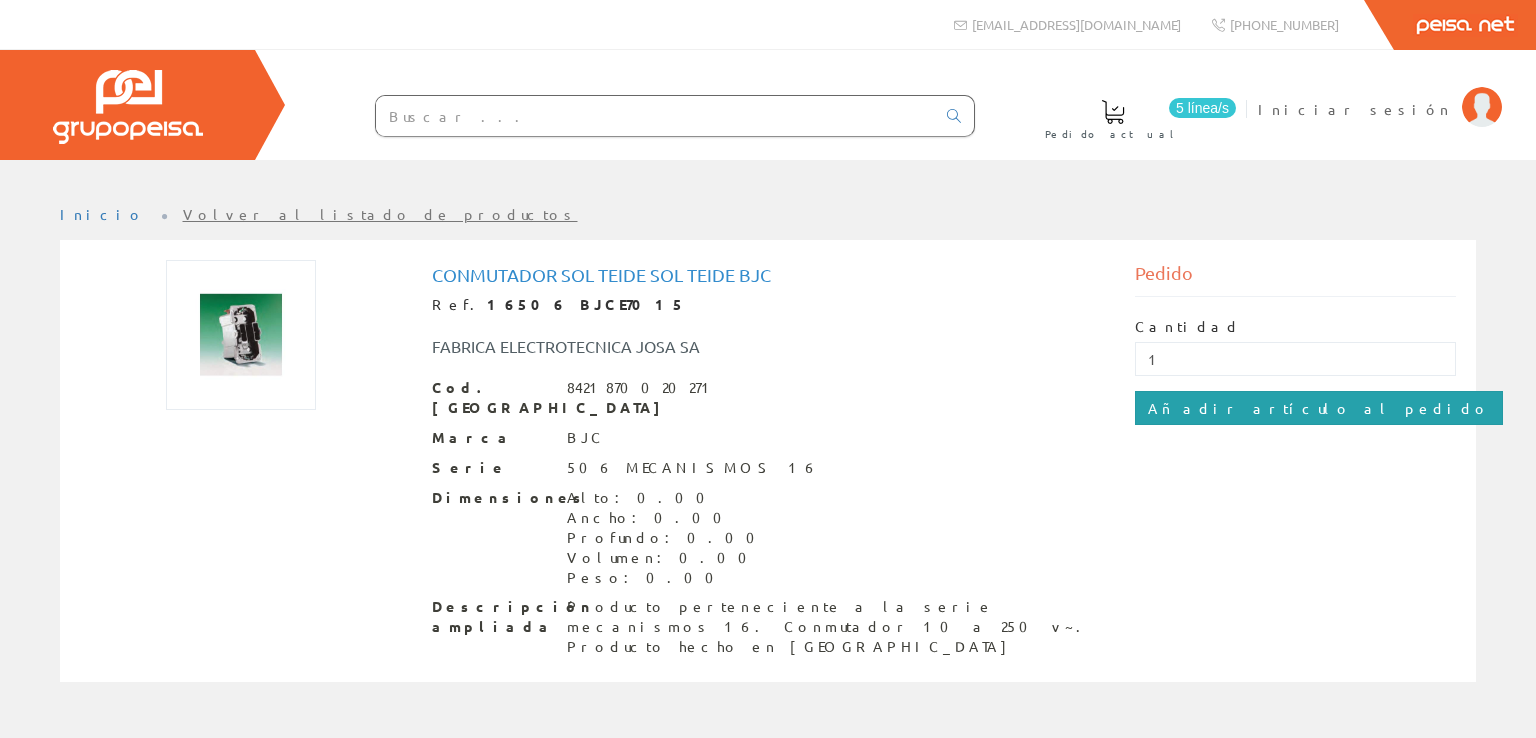 click on "Añadir artículo al pedido" at bounding box center (1319, 408) 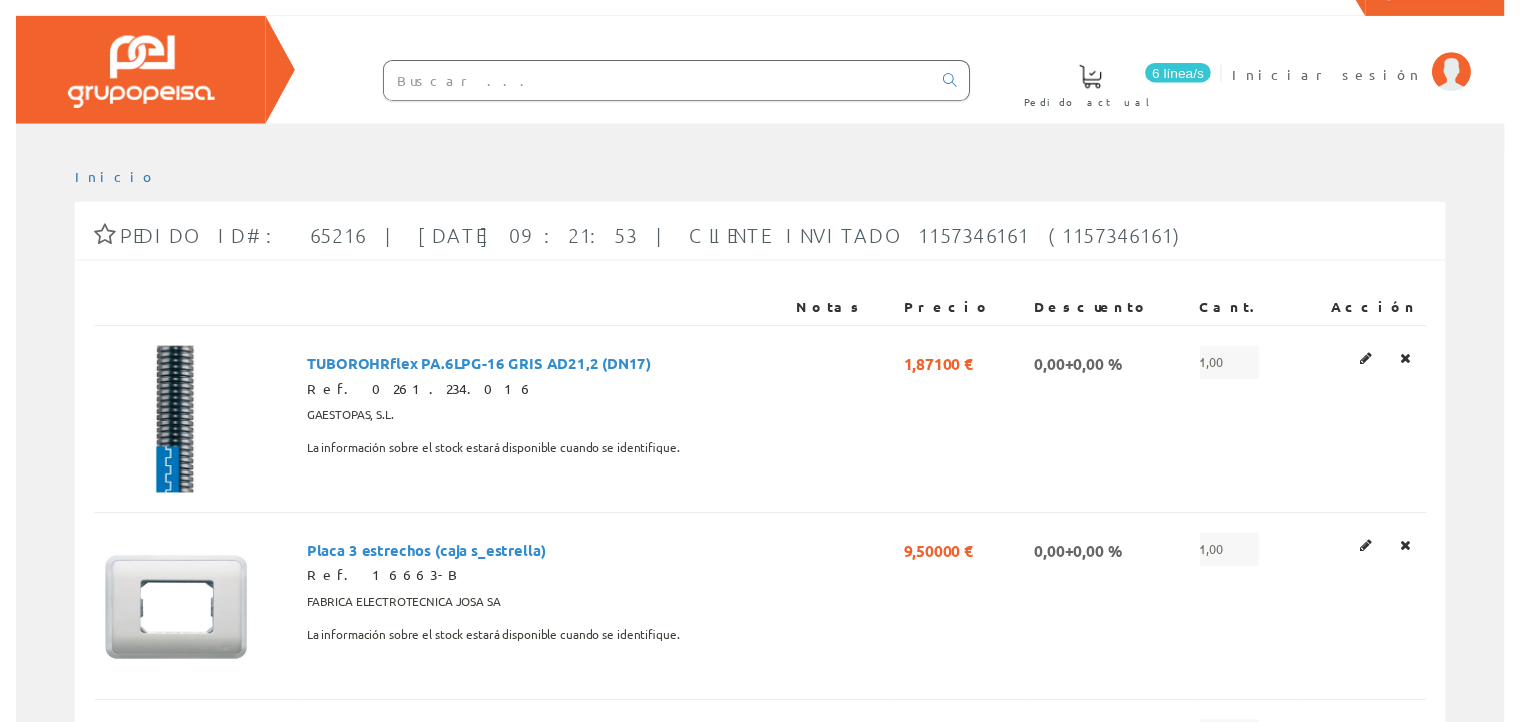 scroll, scrollTop: 0, scrollLeft: 0, axis: both 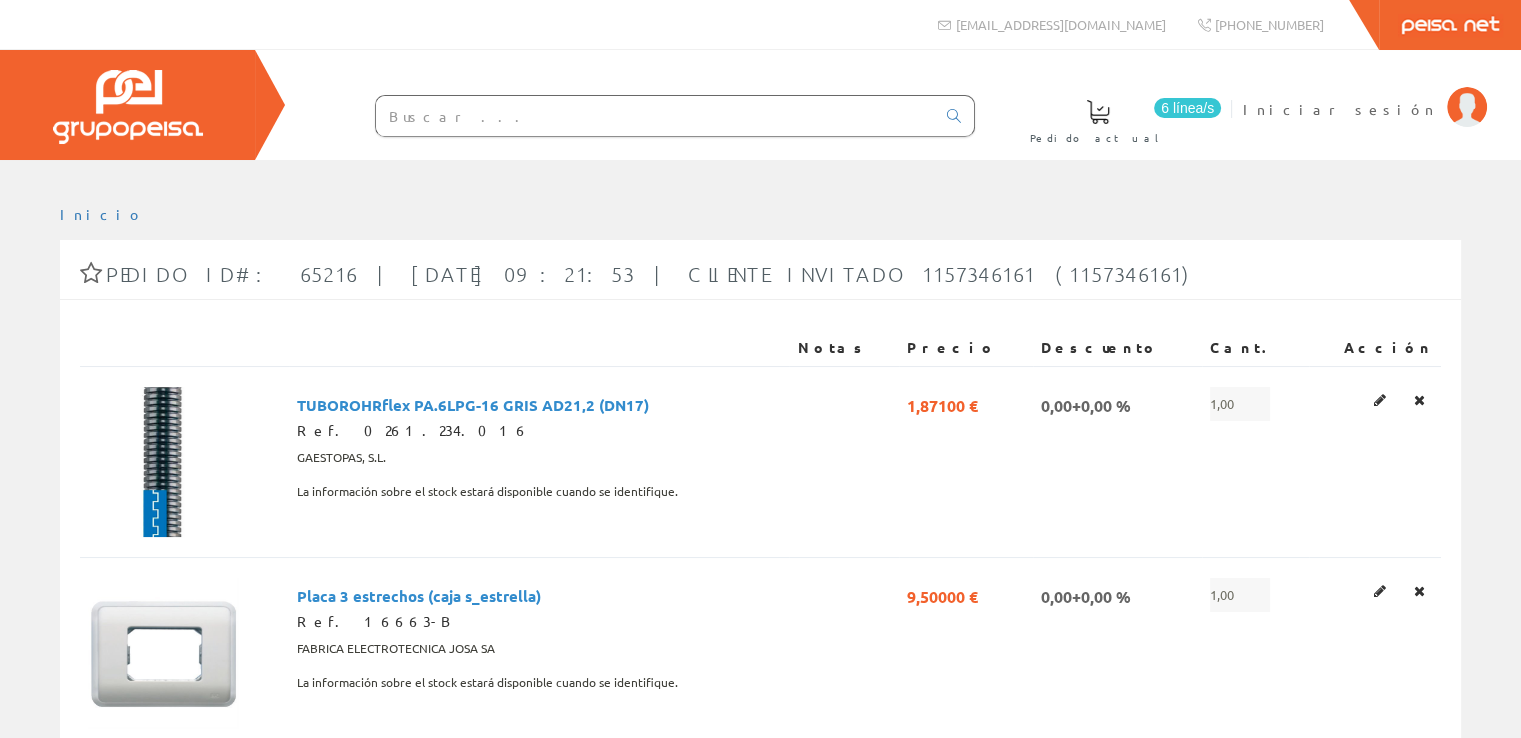 click at bounding box center (655, 116) 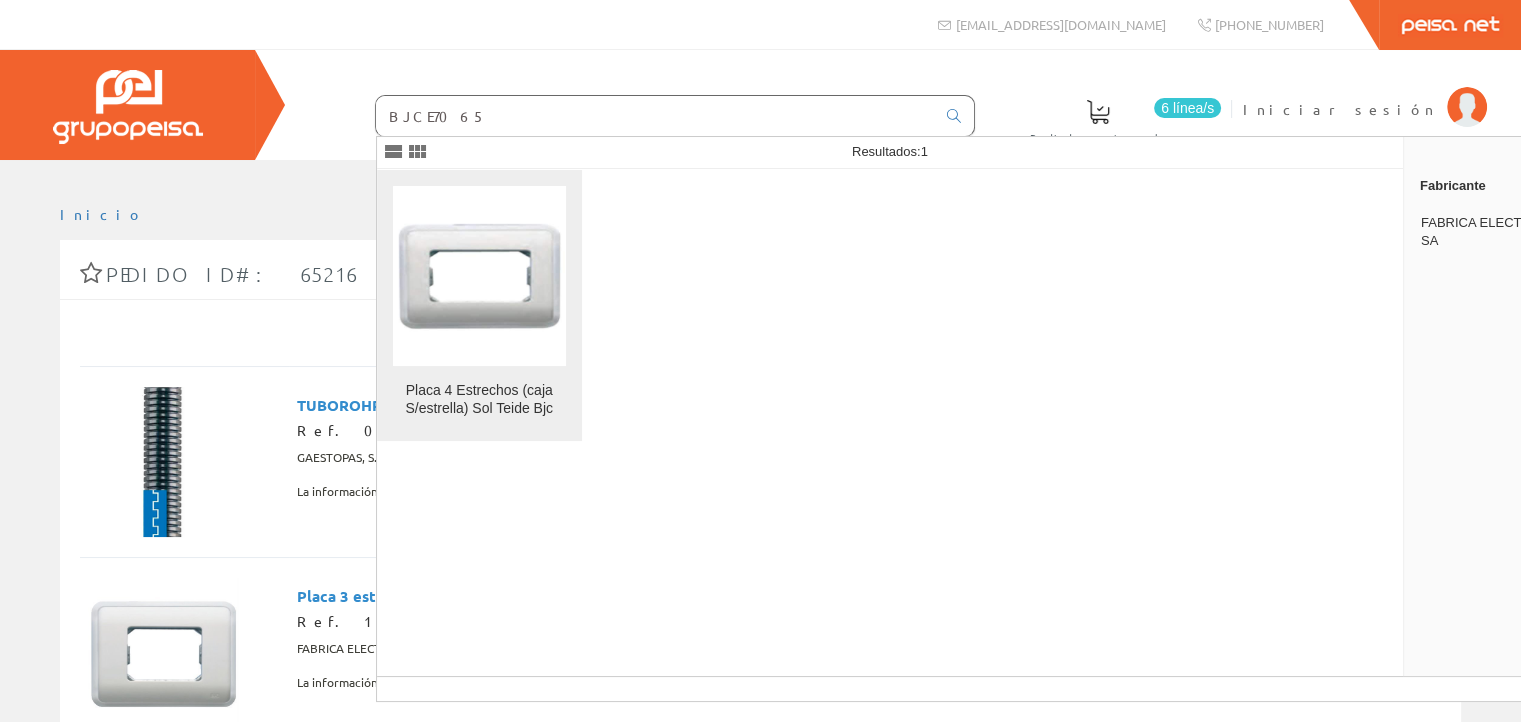 type on "BJCE7065" 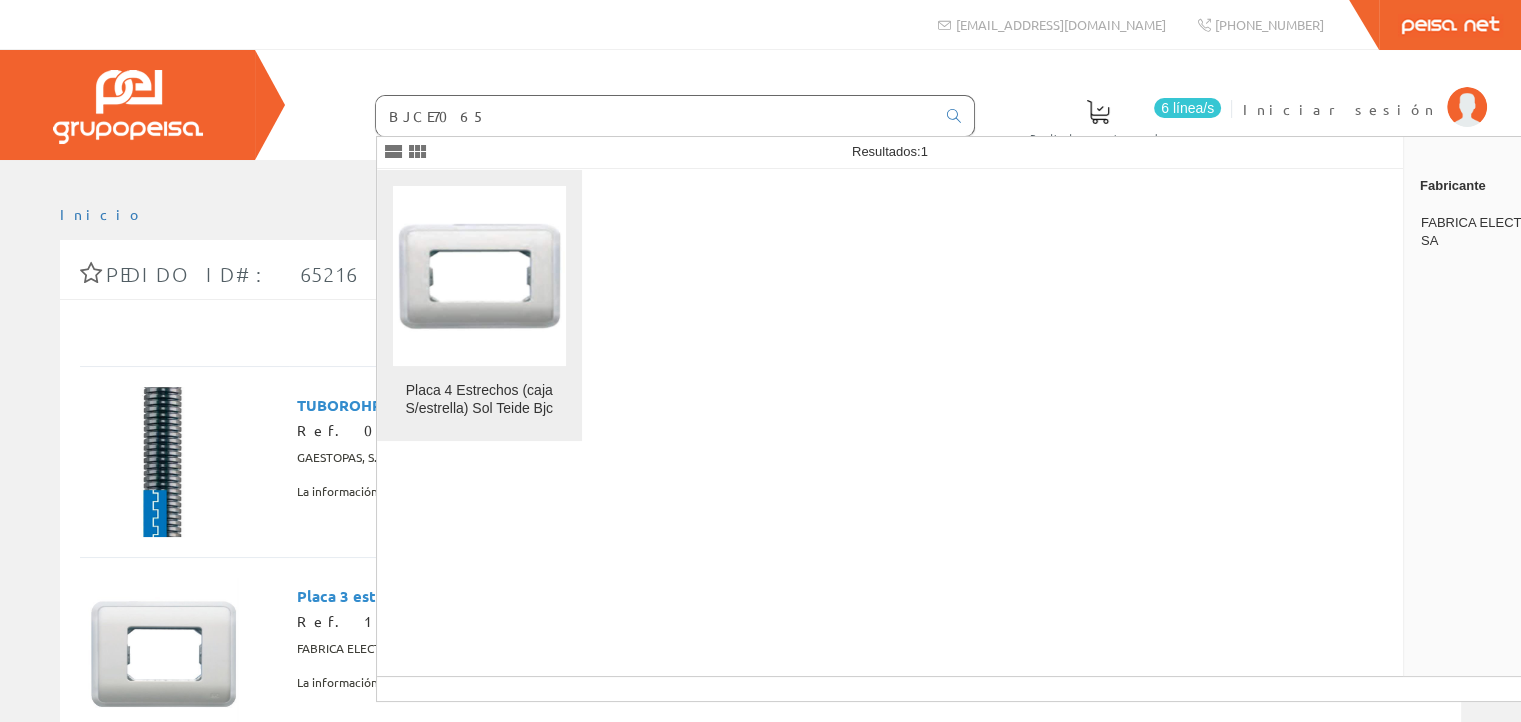 click at bounding box center (479, 276) 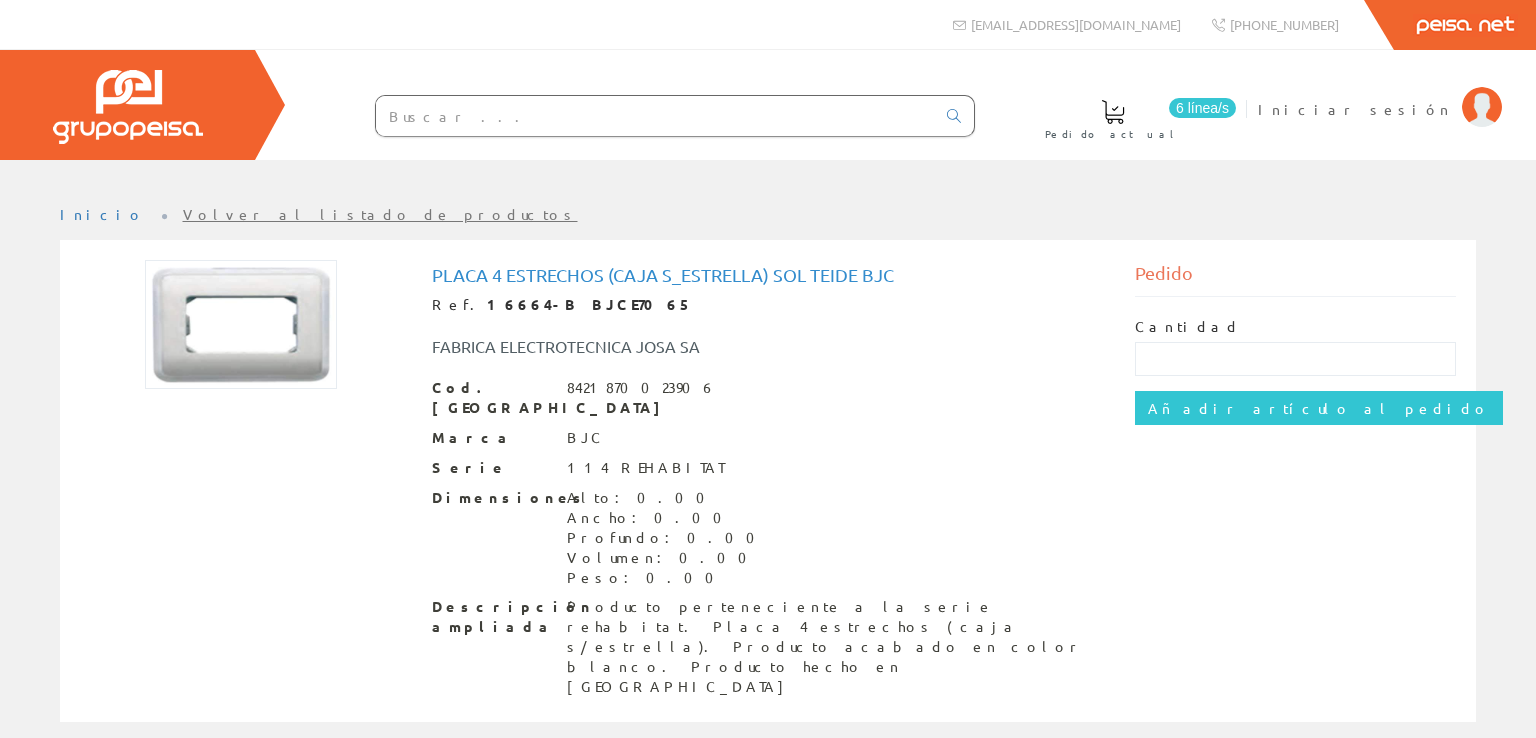 scroll, scrollTop: 0, scrollLeft: 0, axis: both 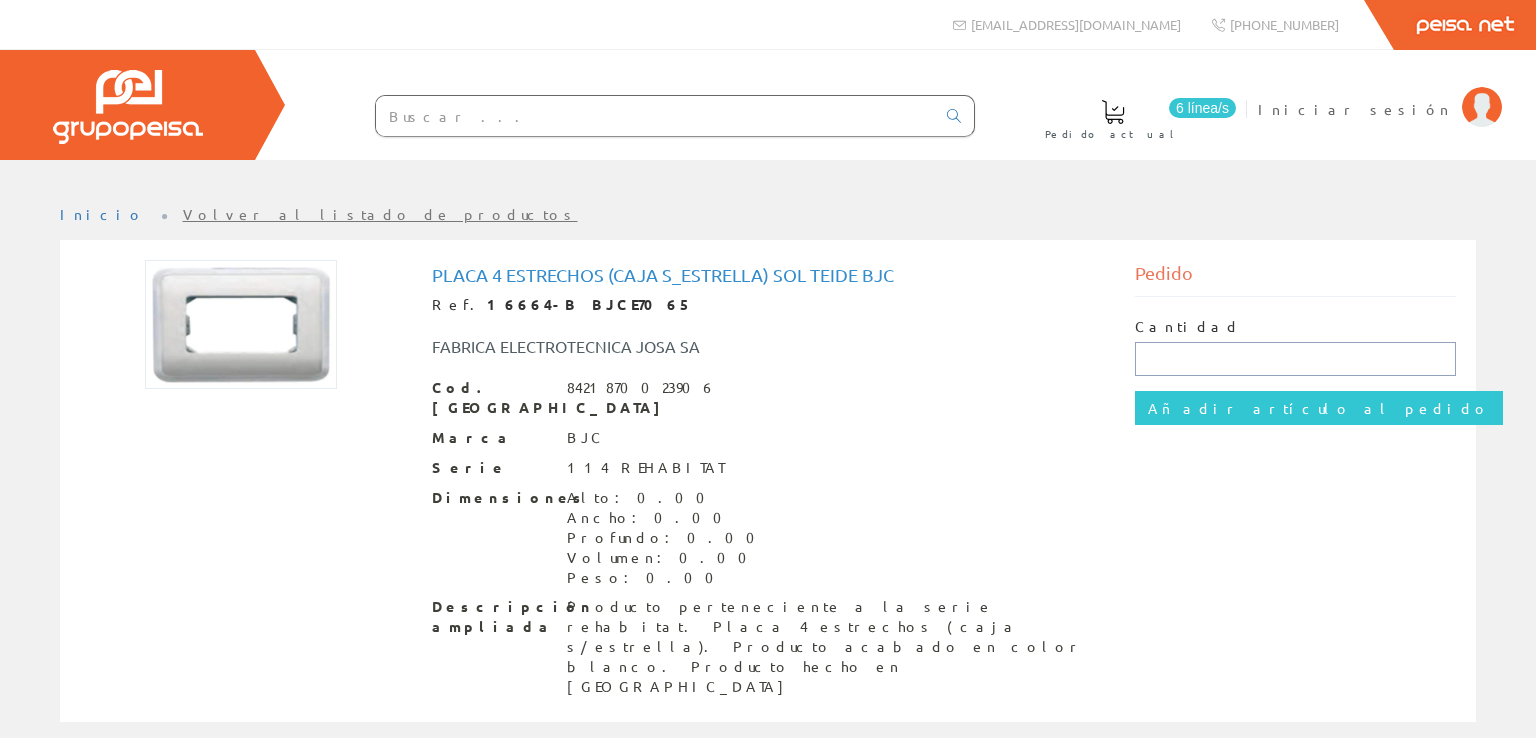click at bounding box center [1296, 359] 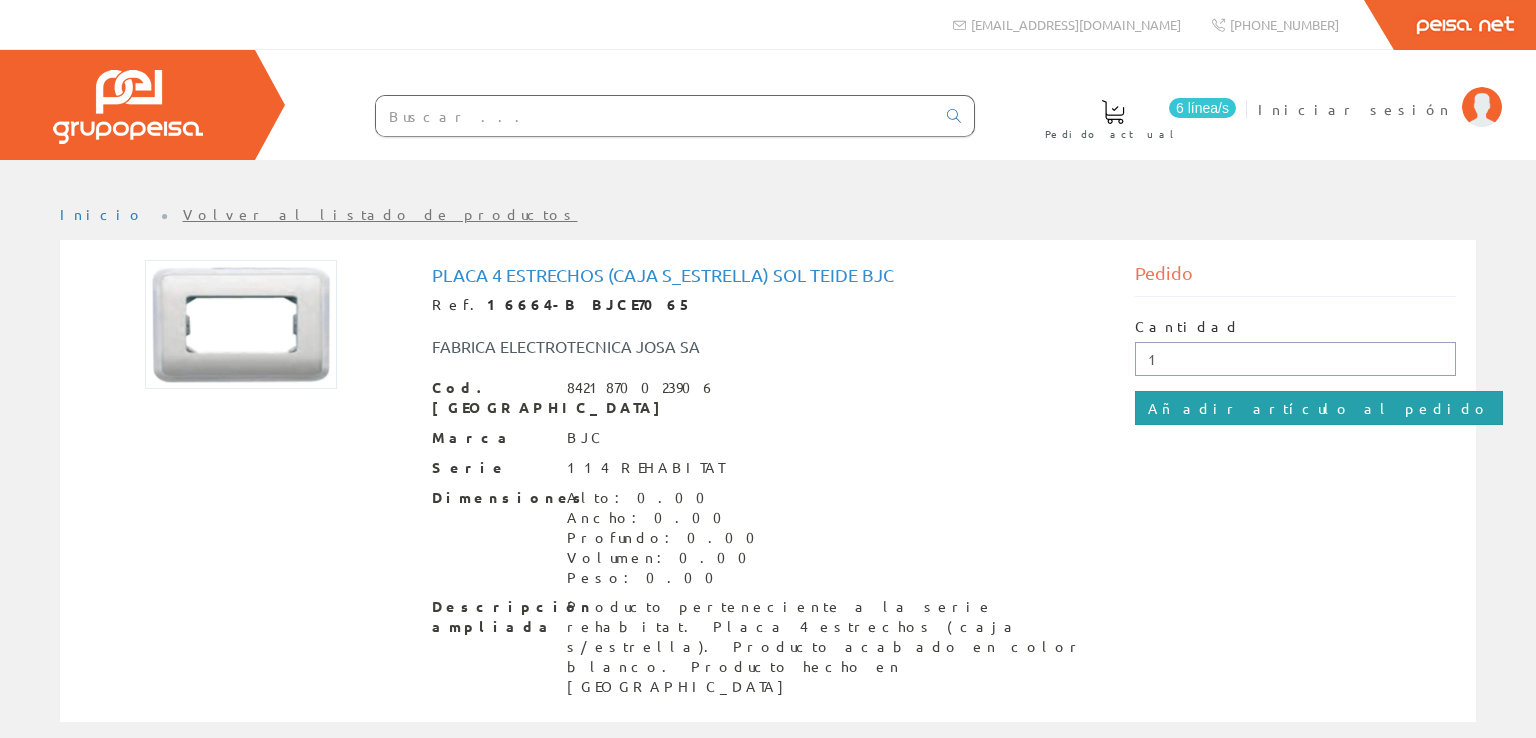 type on "1" 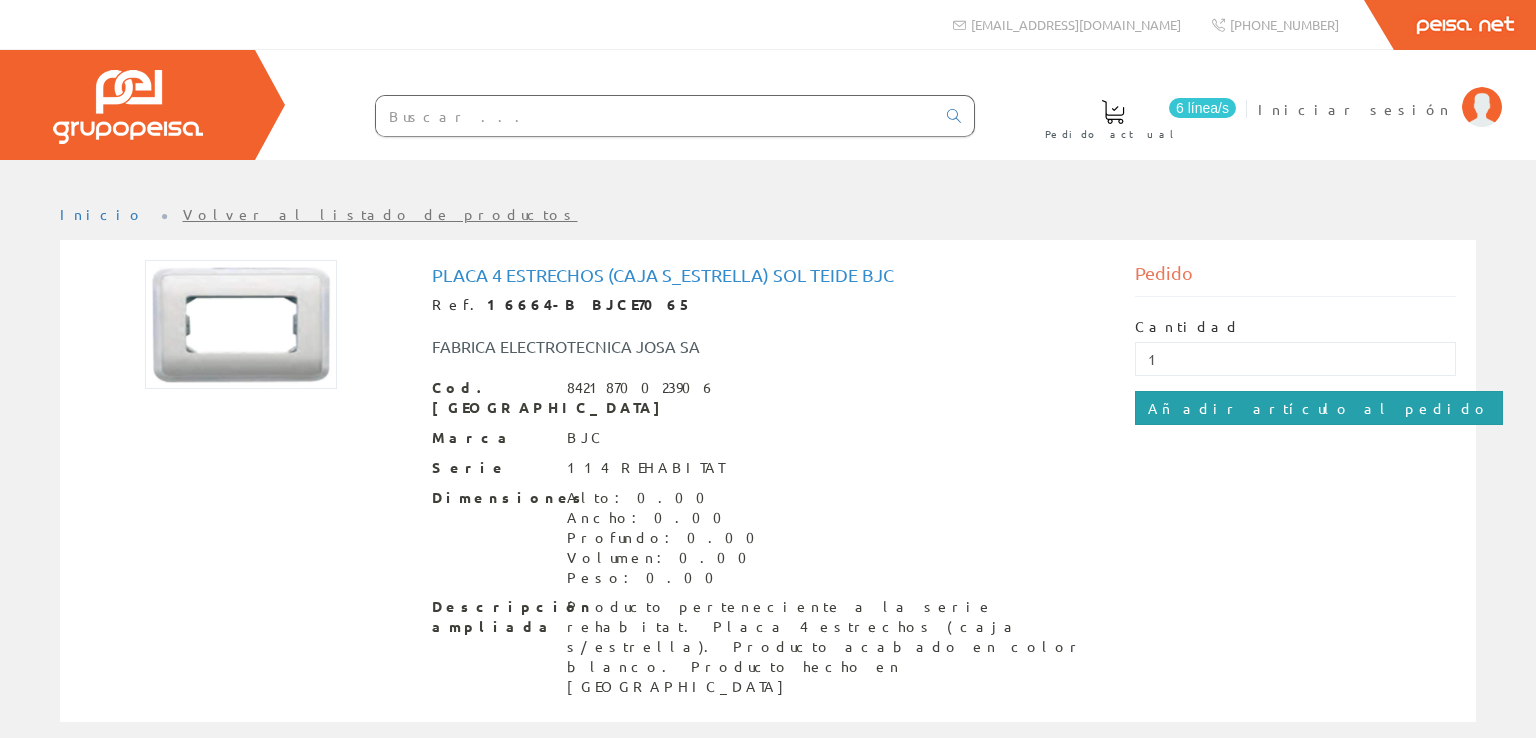 click on "Añadir artículo al pedido" at bounding box center [1319, 408] 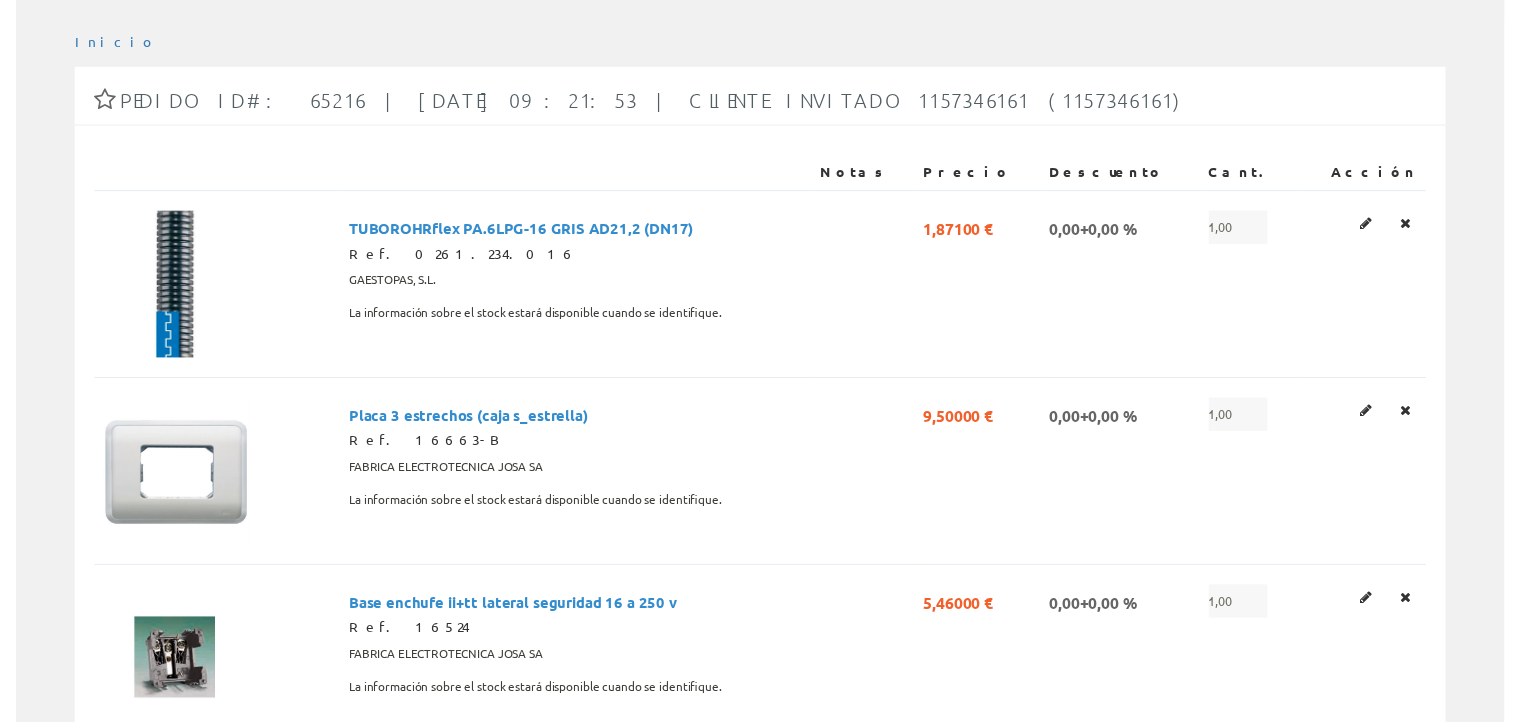 scroll, scrollTop: 0, scrollLeft: 0, axis: both 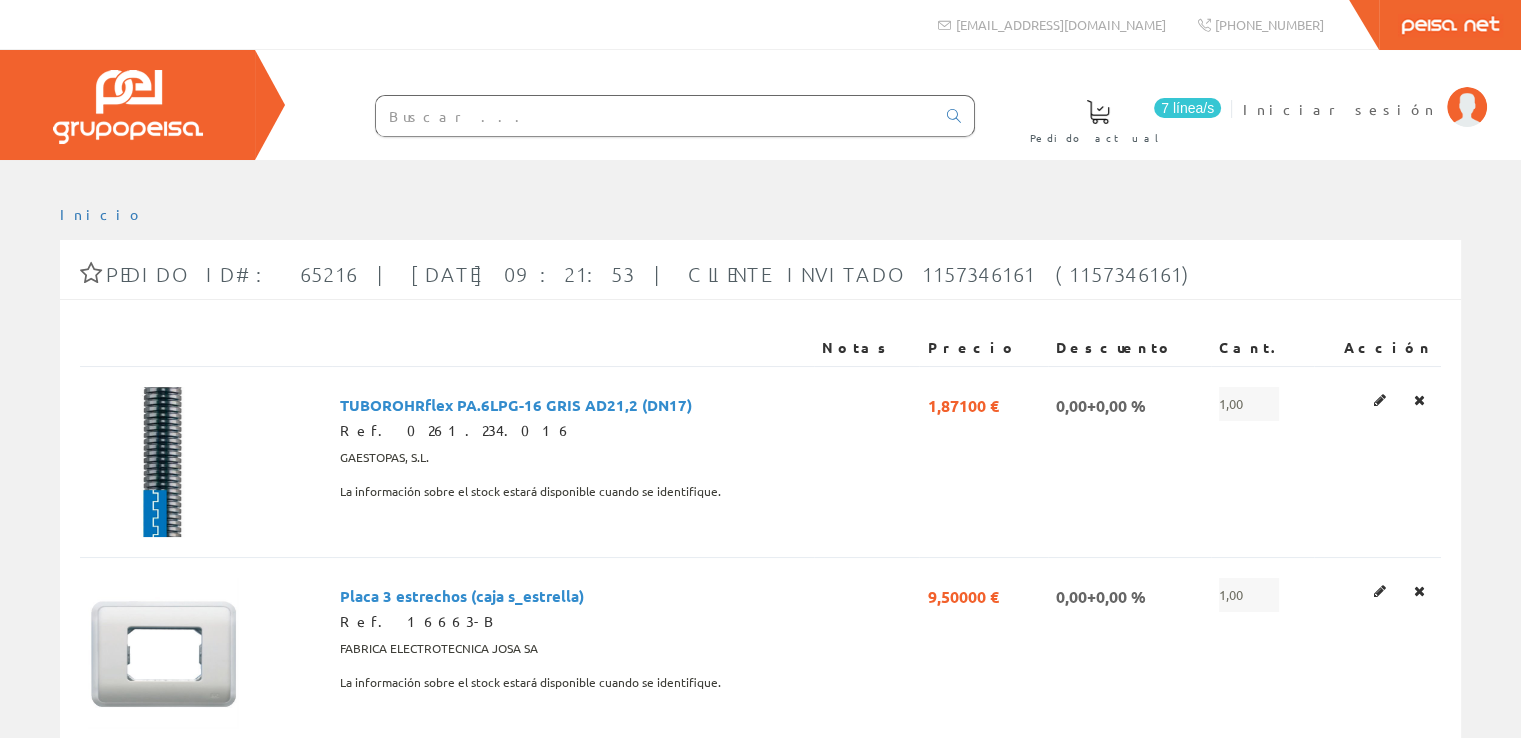 click at bounding box center (655, 116) 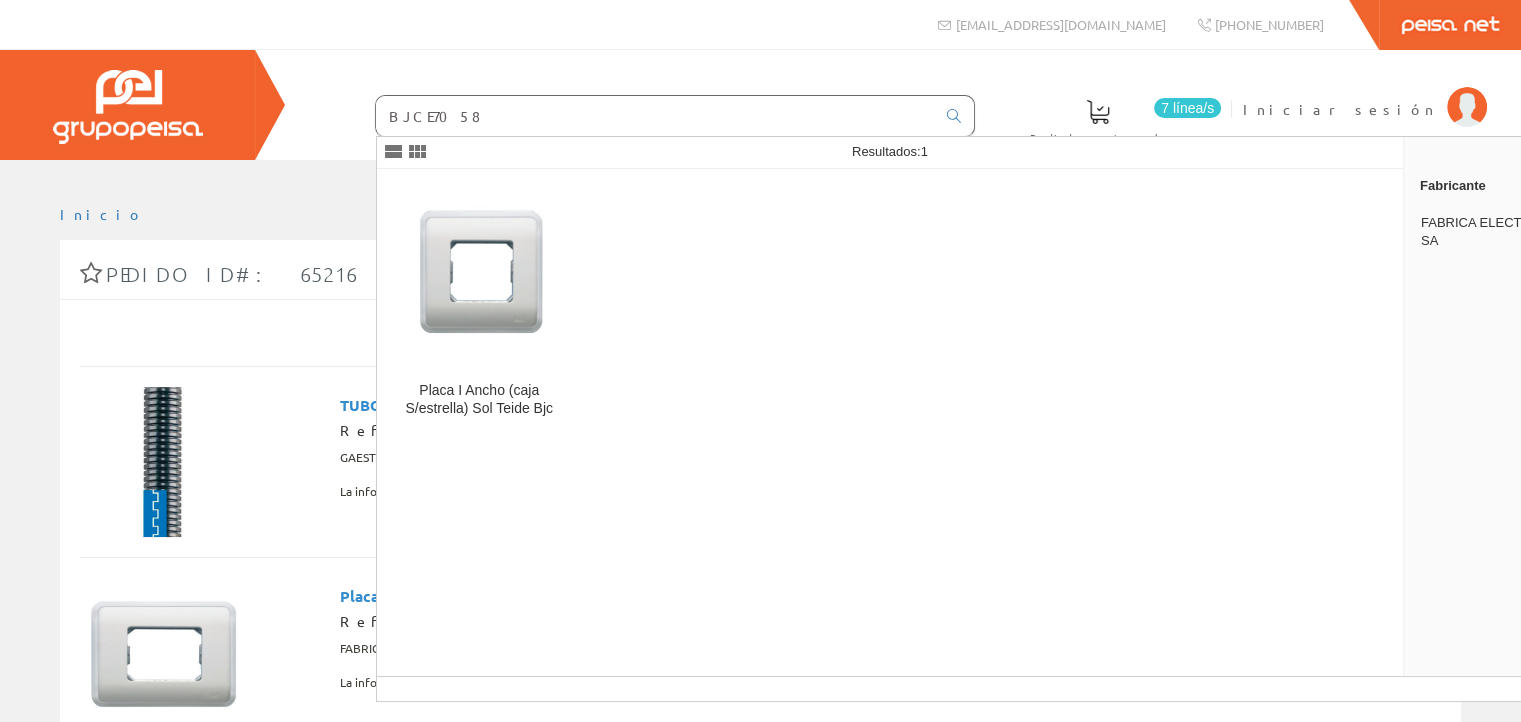type on "BJCE7058" 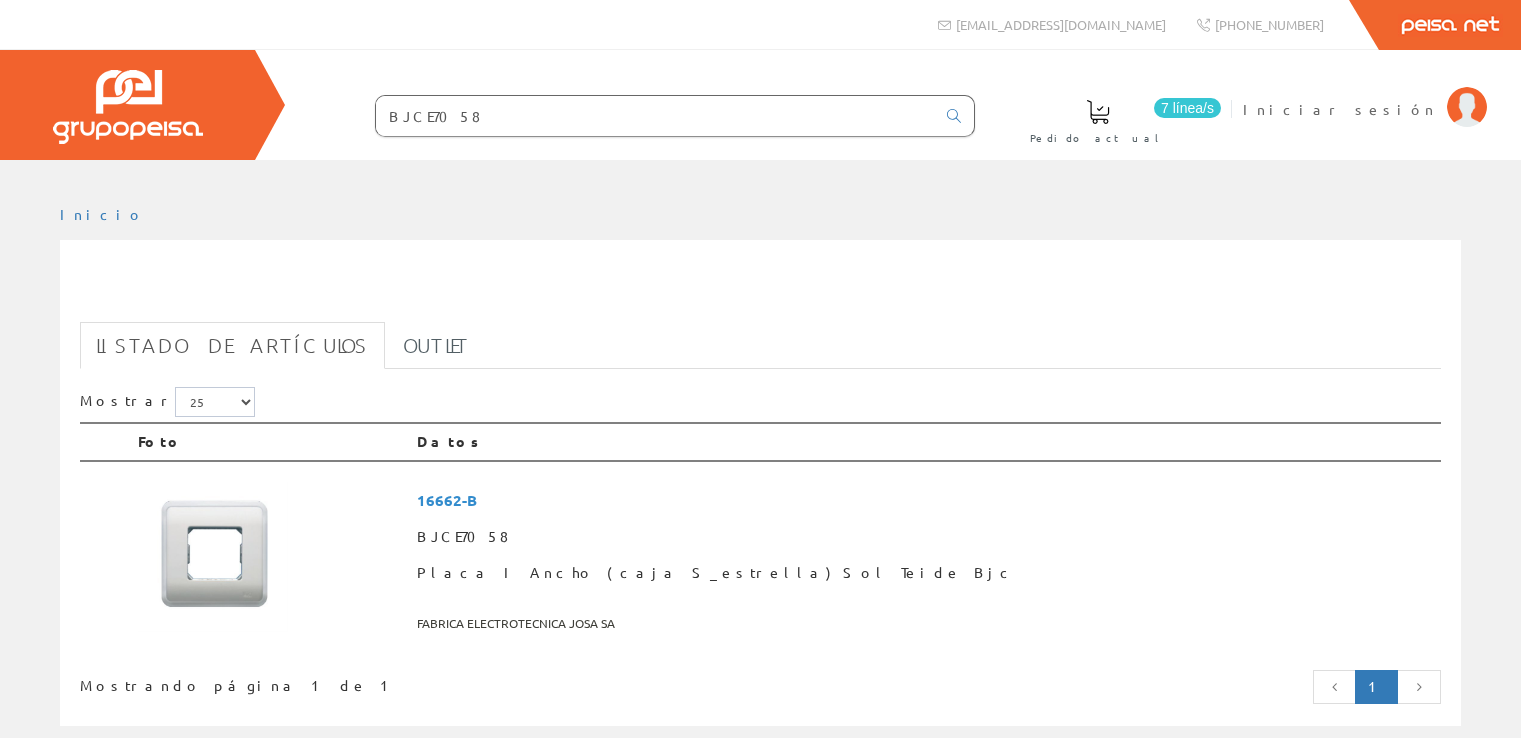 scroll, scrollTop: 0, scrollLeft: 0, axis: both 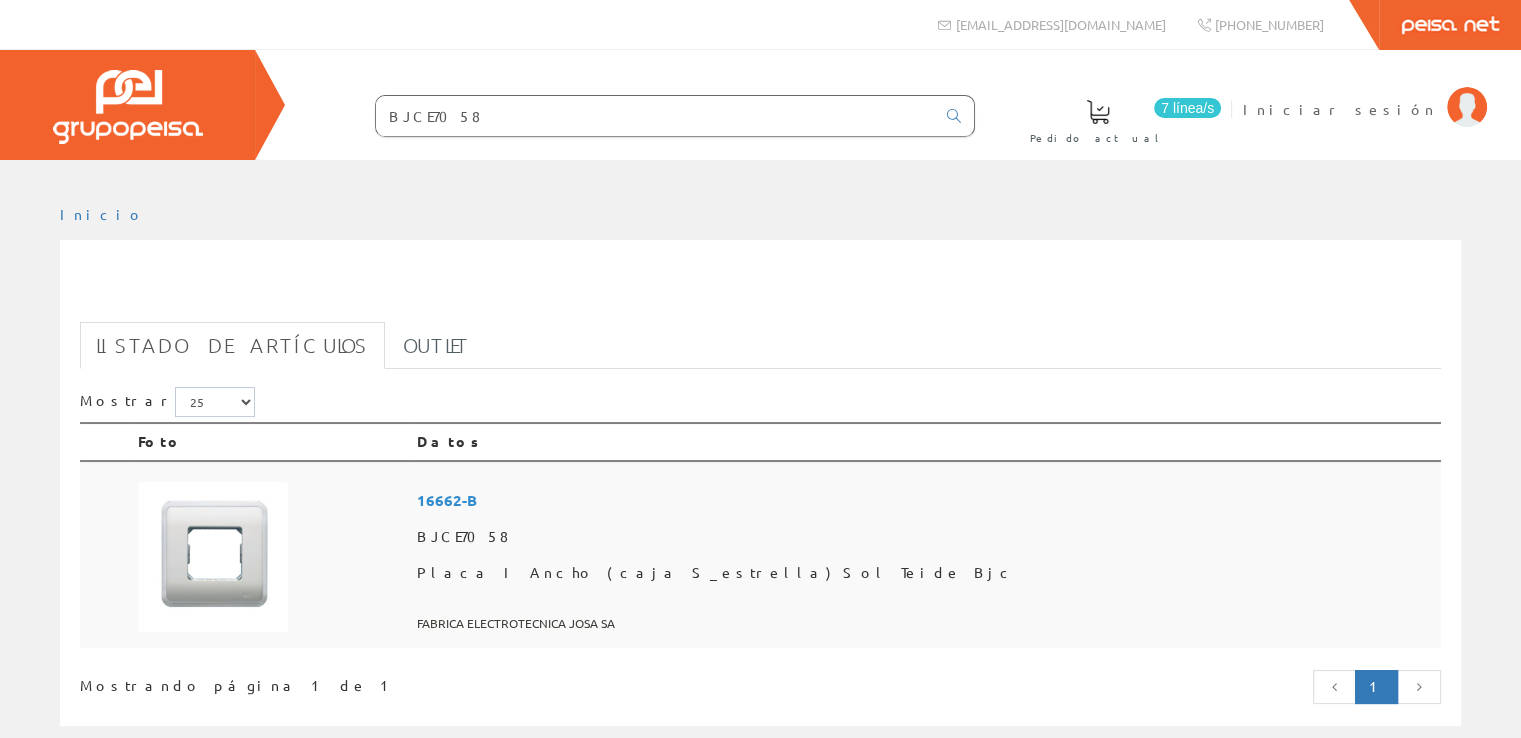 click on "16662-B" at bounding box center [925, 500] 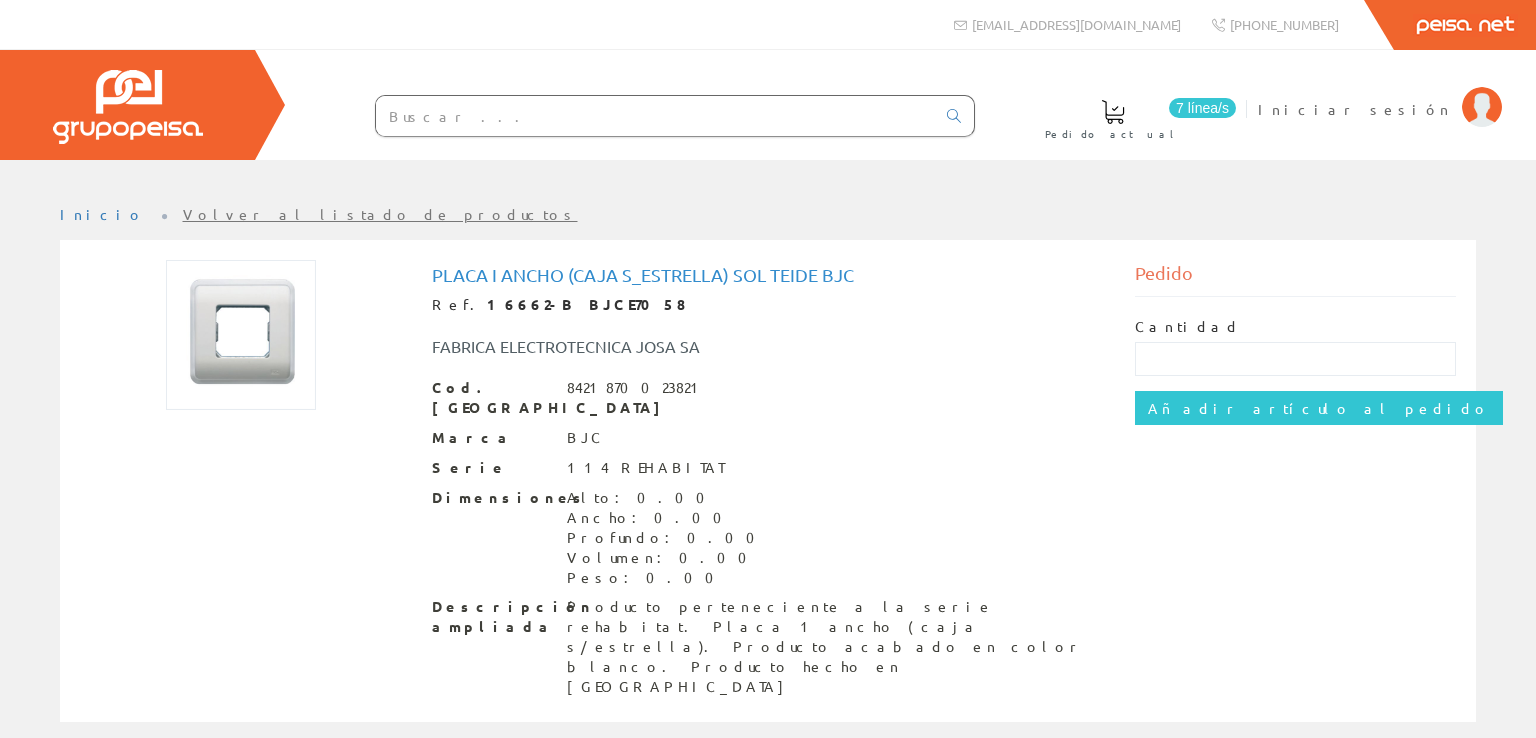 scroll, scrollTop: 0, scrollLeft: 0, axis: both 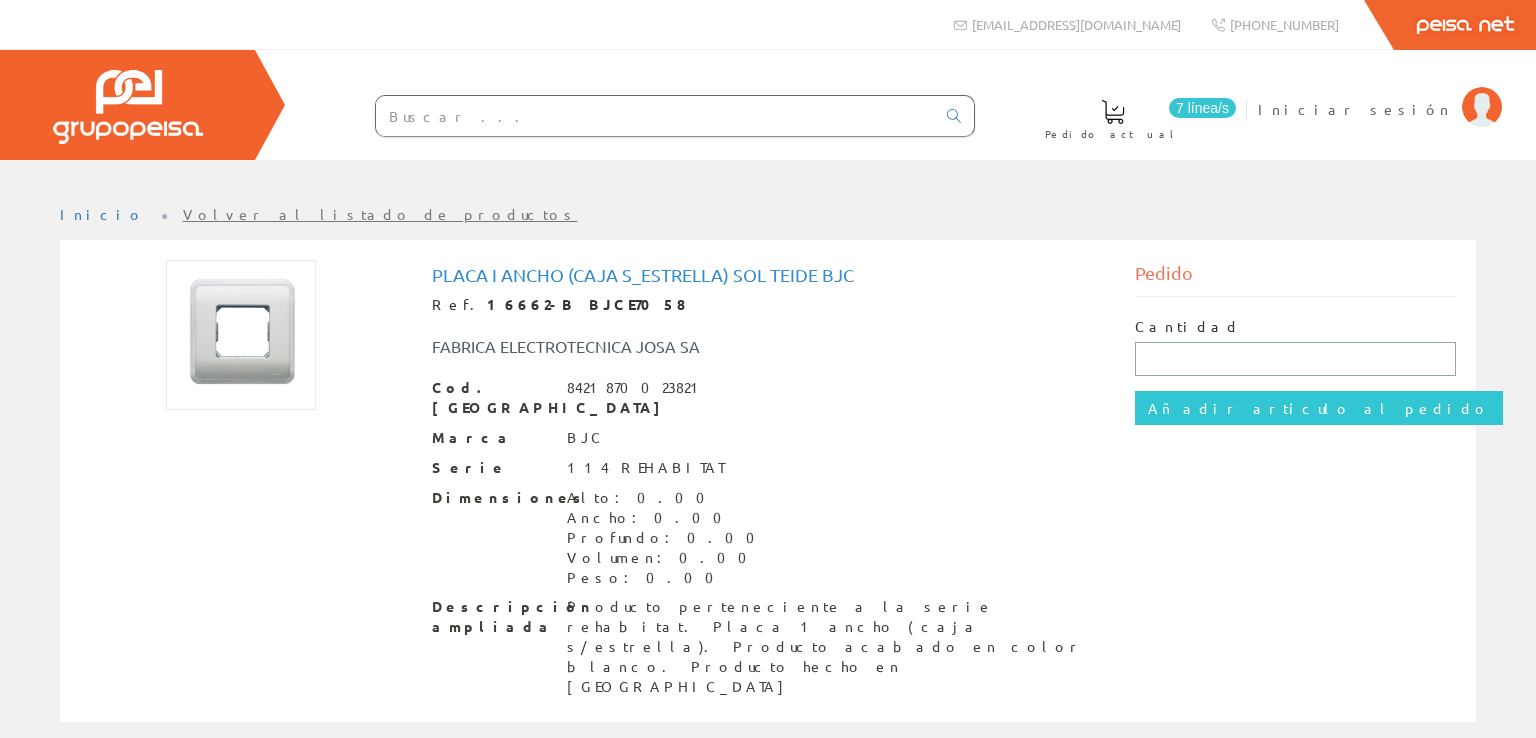 click at bounding box center [1296, 359] 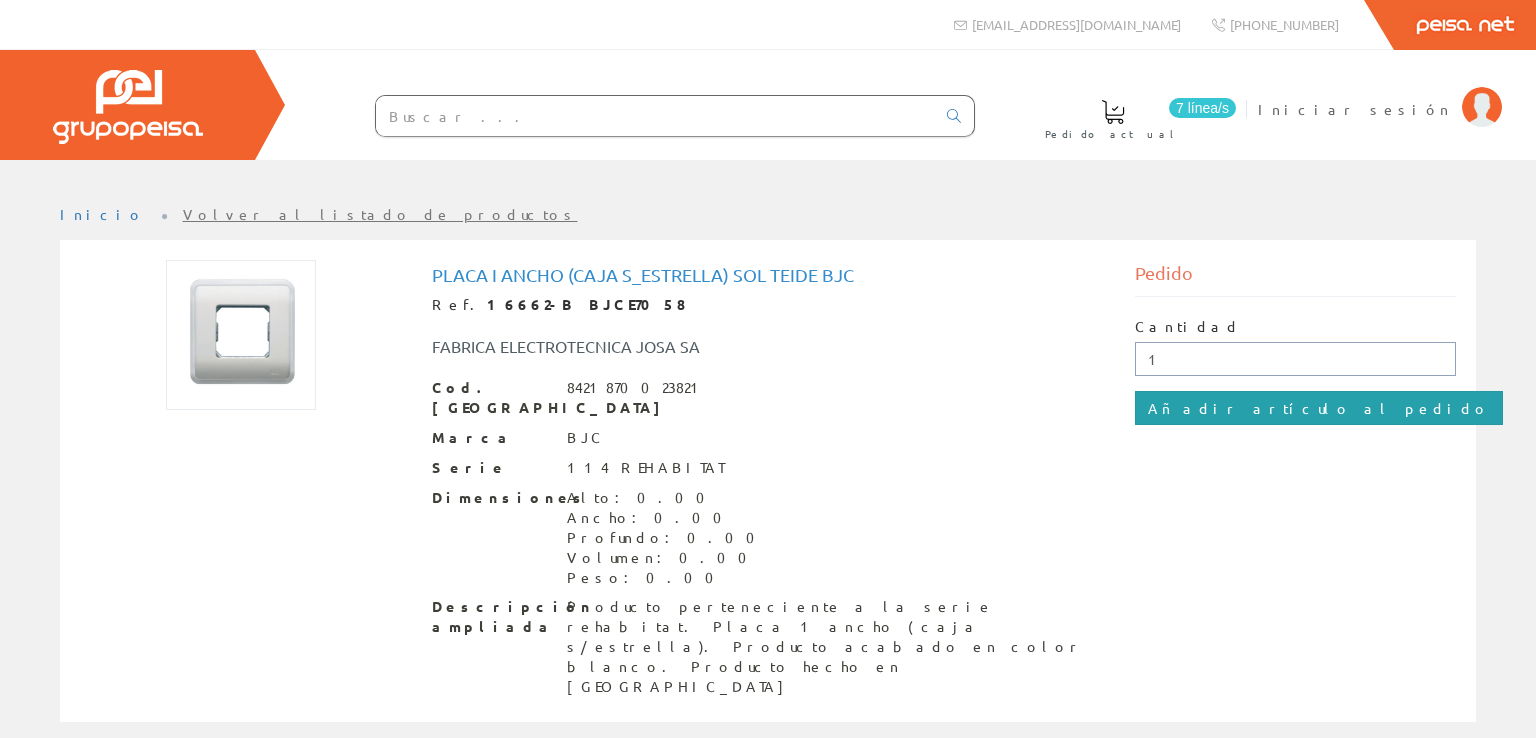 type on "1" 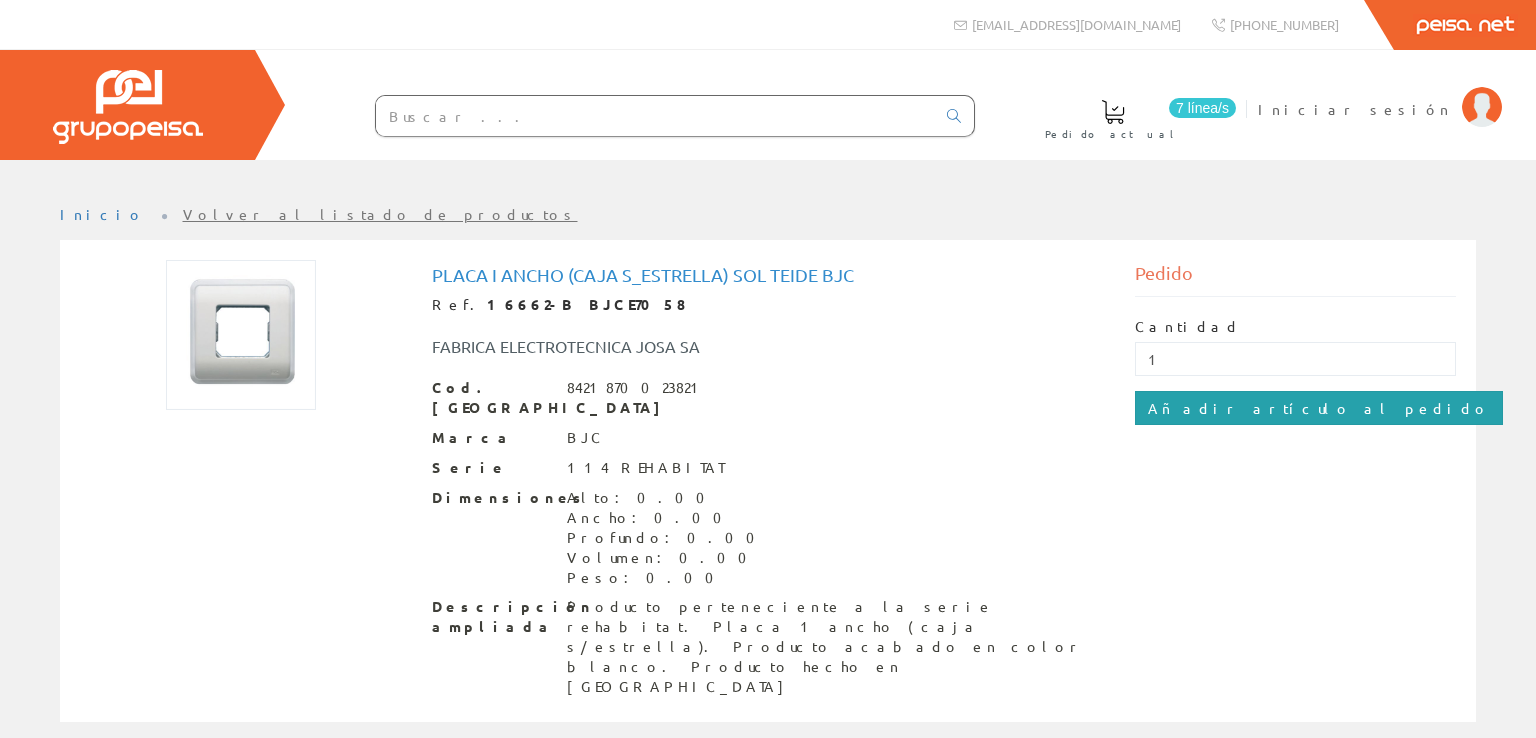 click on "Añadir artículo al pedido" at bounding box center (1319, 408) 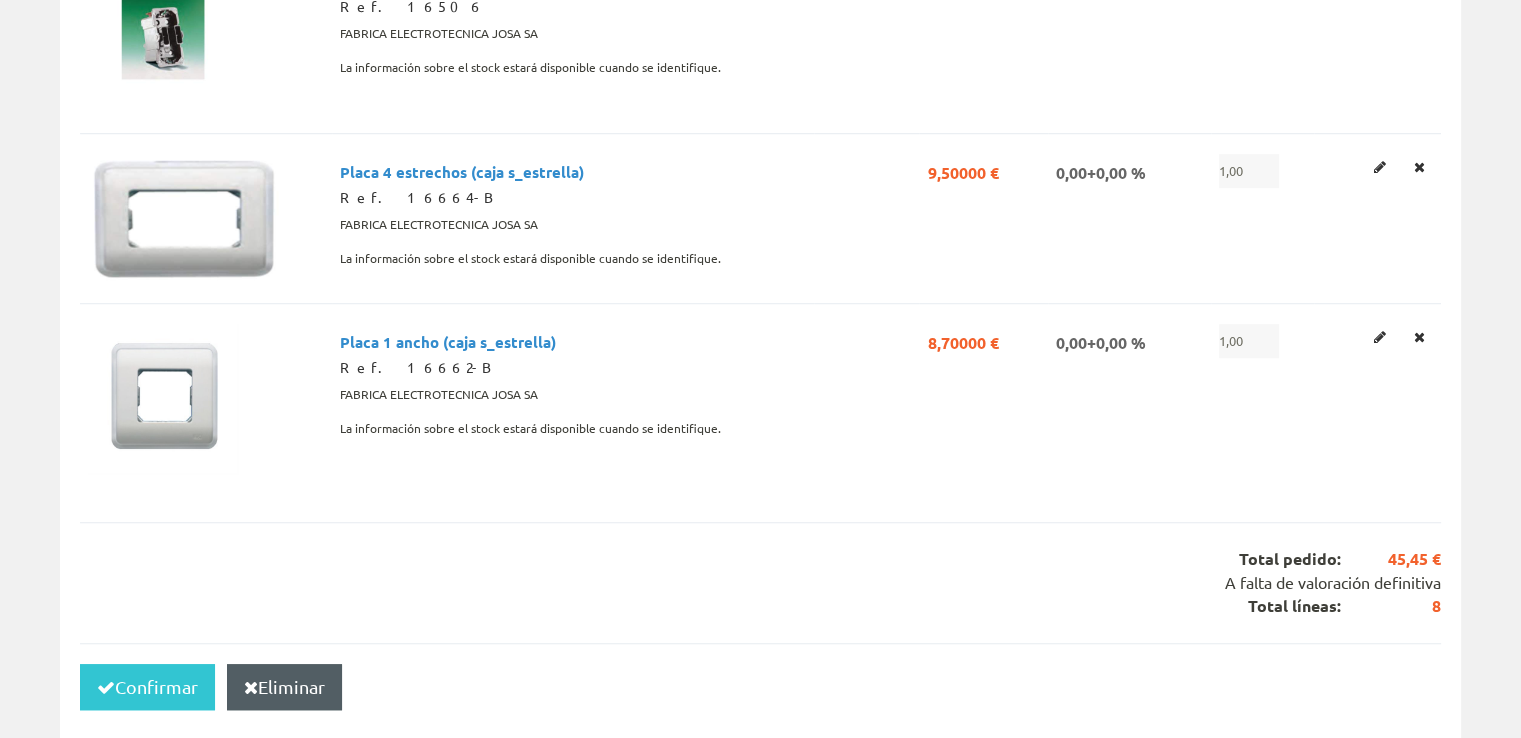 scroll, scrollTop: 1400, scrollLeft: 0, axis: vertical 